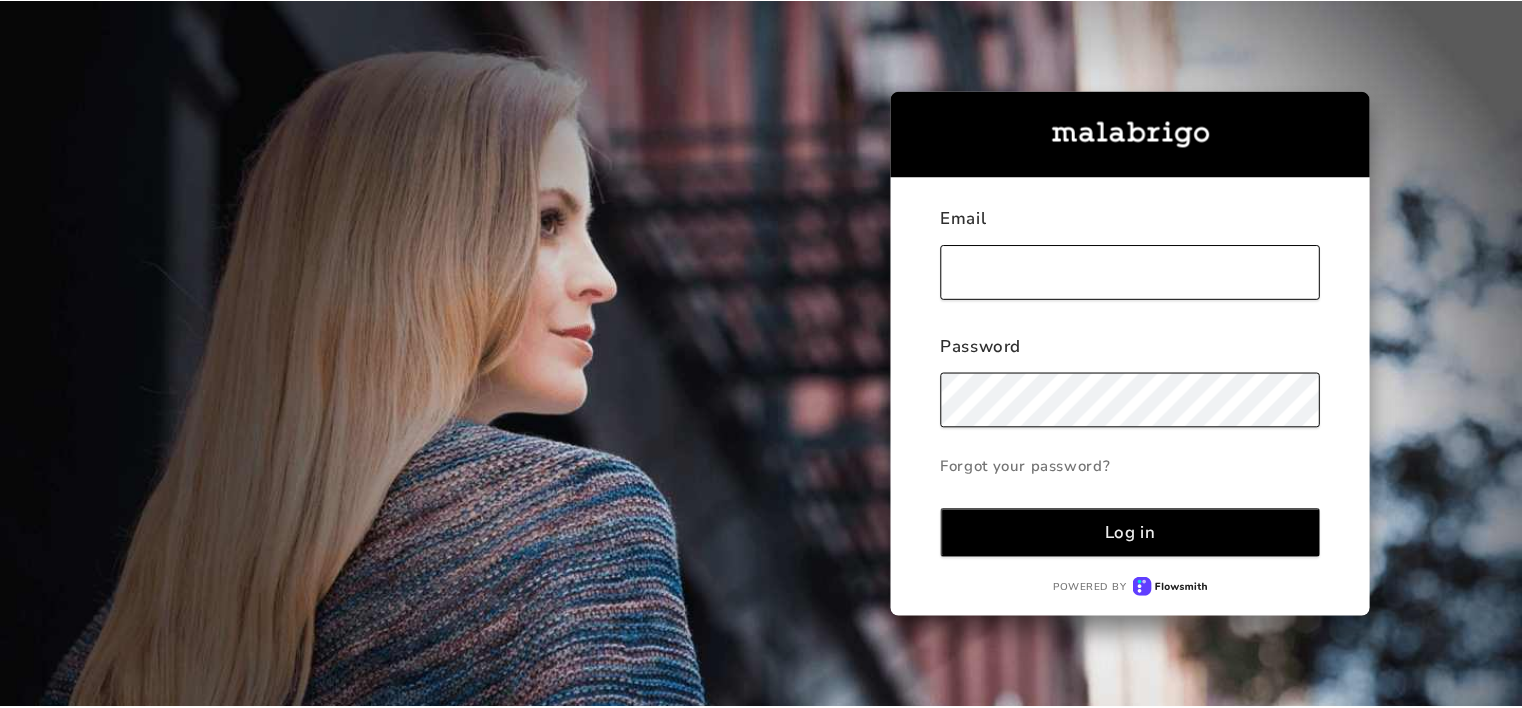 scroll, scrollTop: 0, scrollLeft: 0, axis: both 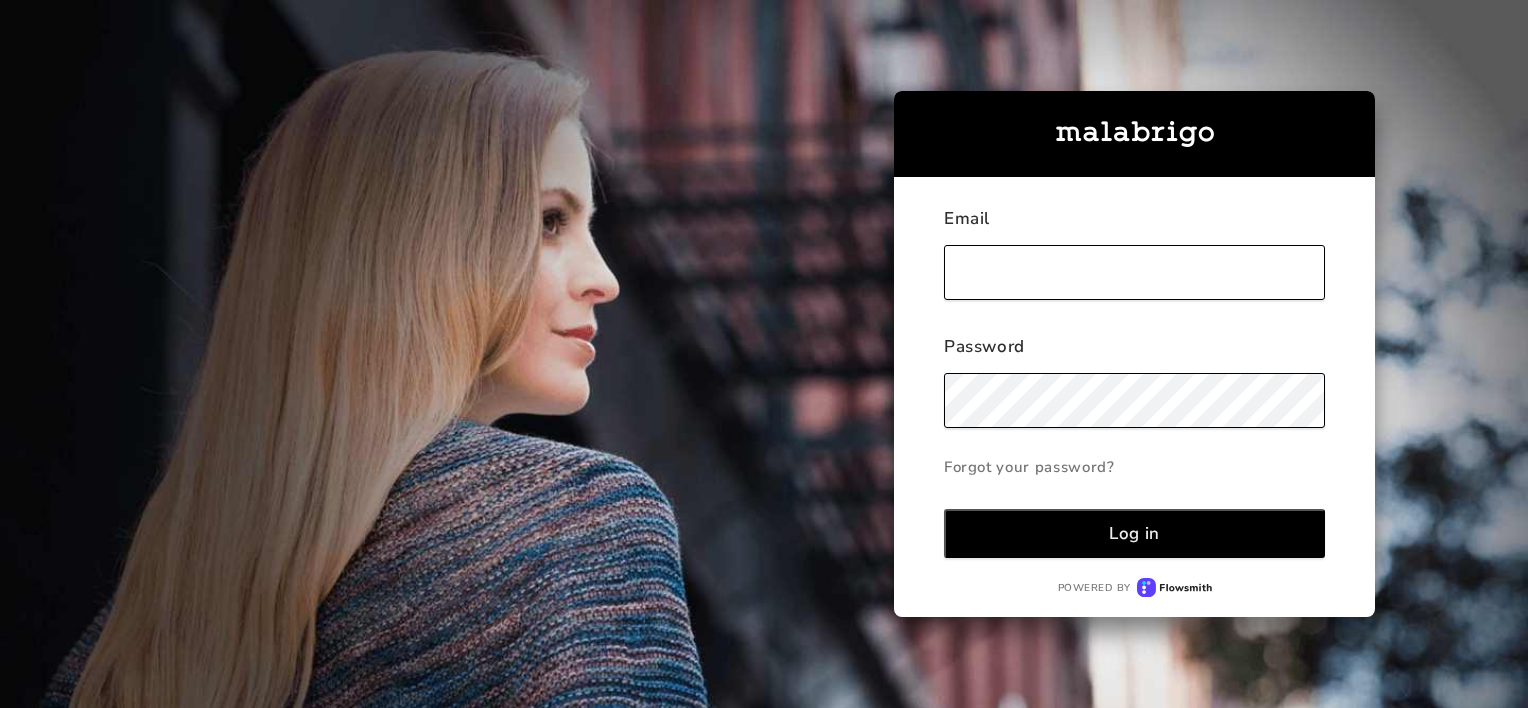 type on "[EMAIL_ADDRESS][DOMAIN_NAME]" 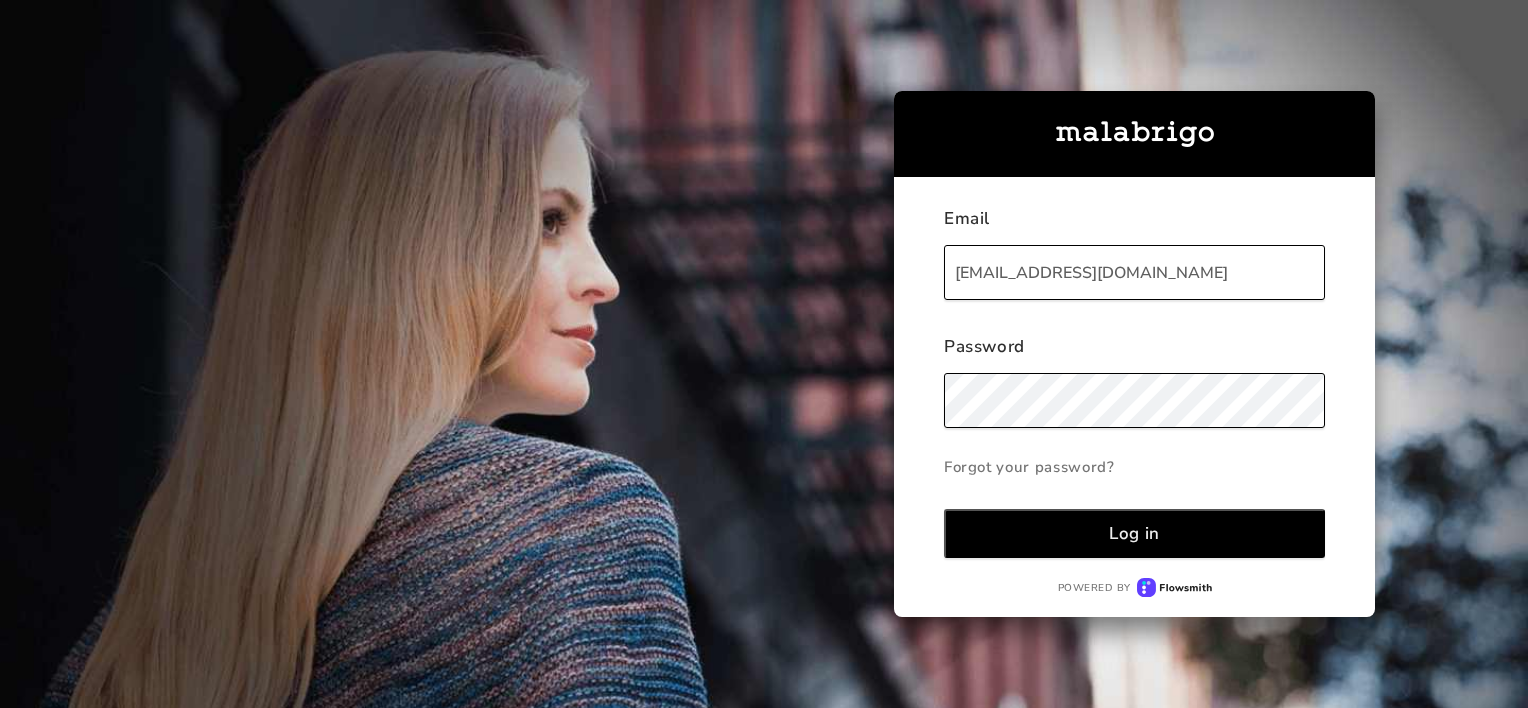click on "Log in" at bounding box center (1134, 533) 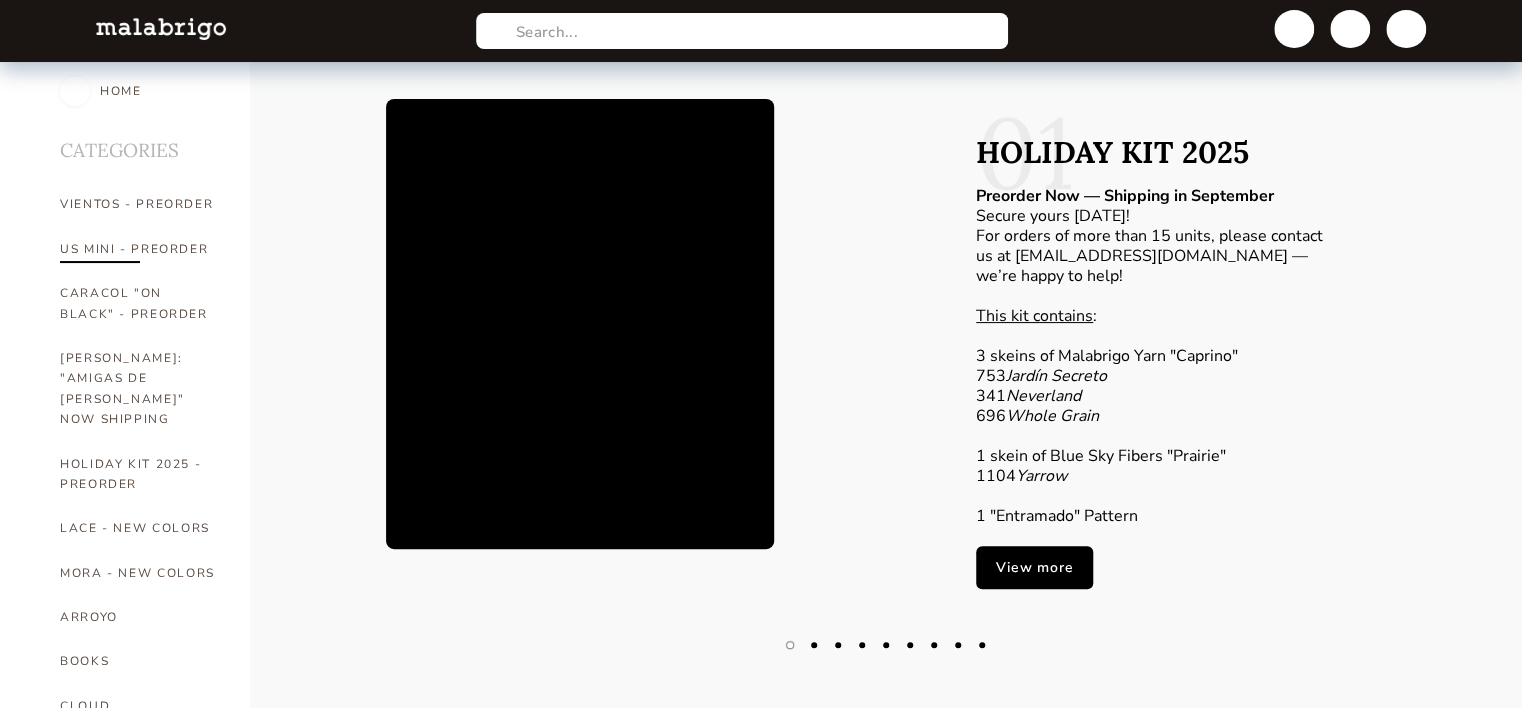 scroll, scrollTop: 100, scrollLeft: 0, axis: vertical 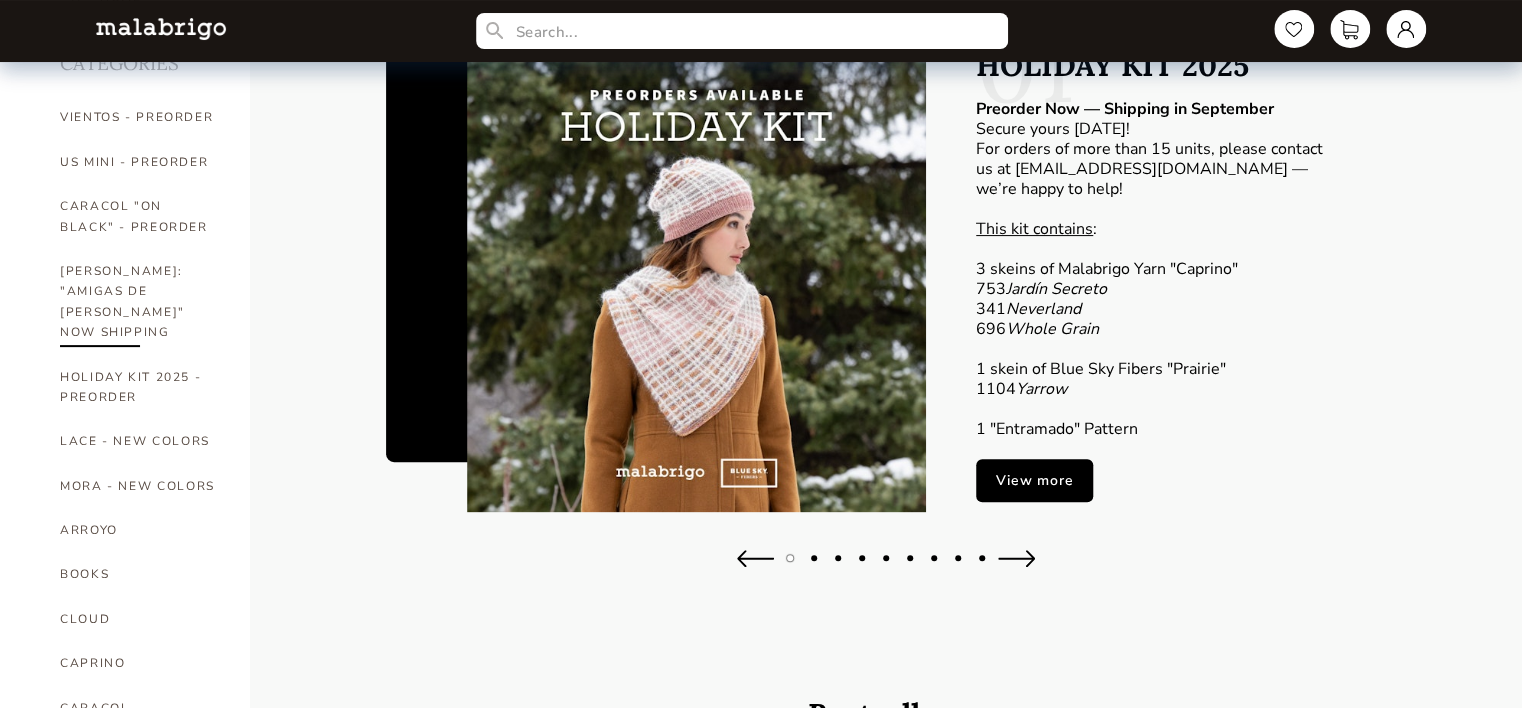 click on "[PERSON_NAME]: "AMIGAS DE [PERSON_NAME]"  NOW SHIPPING" at bounding box center (140, 302) 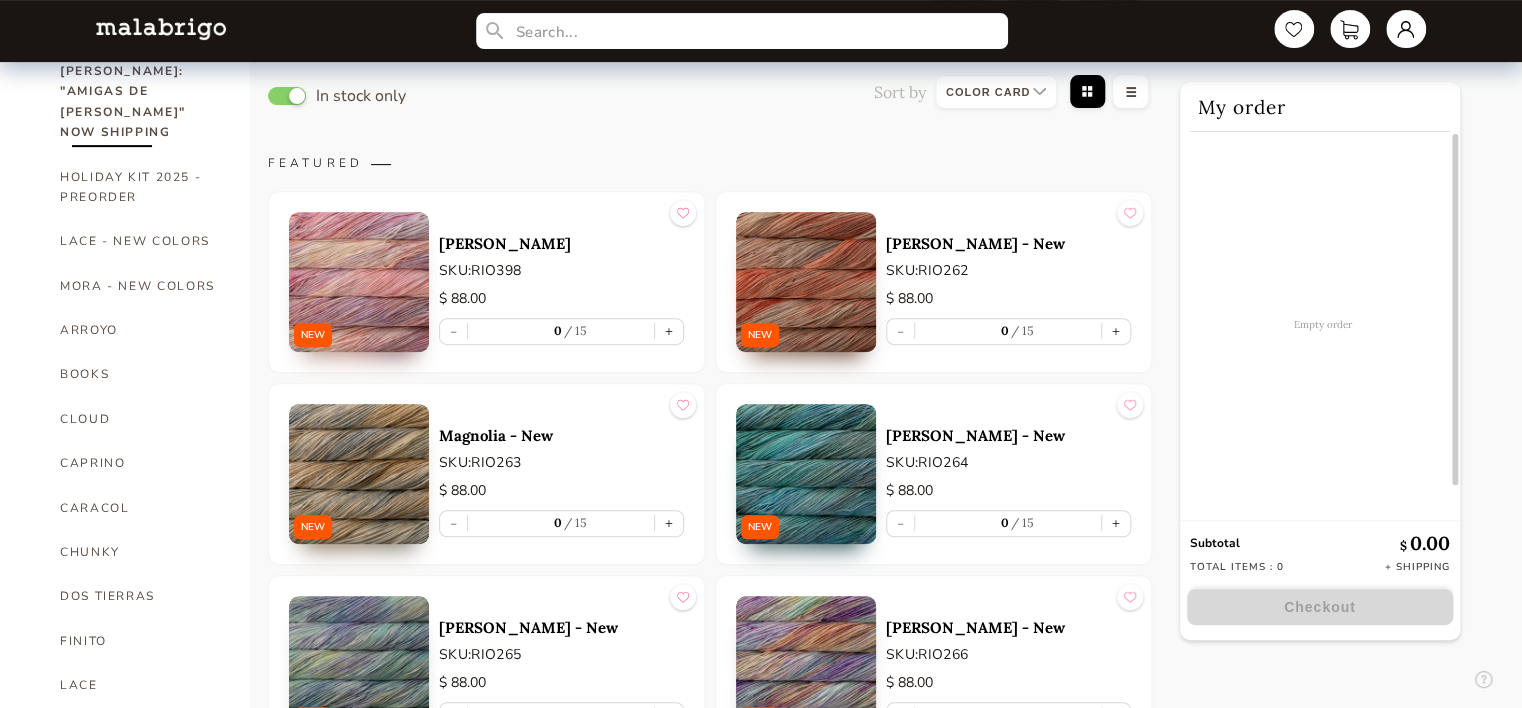 scroll, scrollTop: 300, scrollLeft: 0, axis: vertical 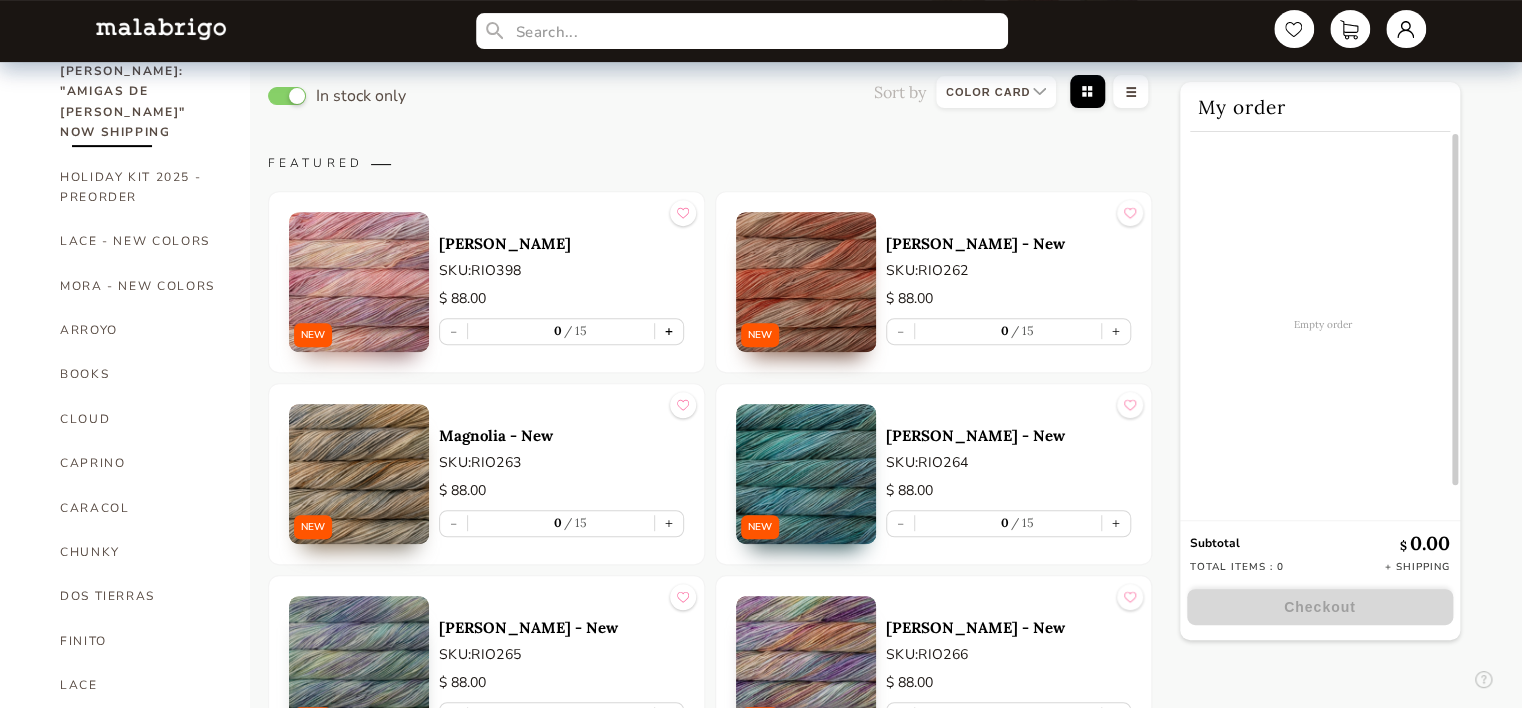 click on "+" at bounding box center [669, 331] 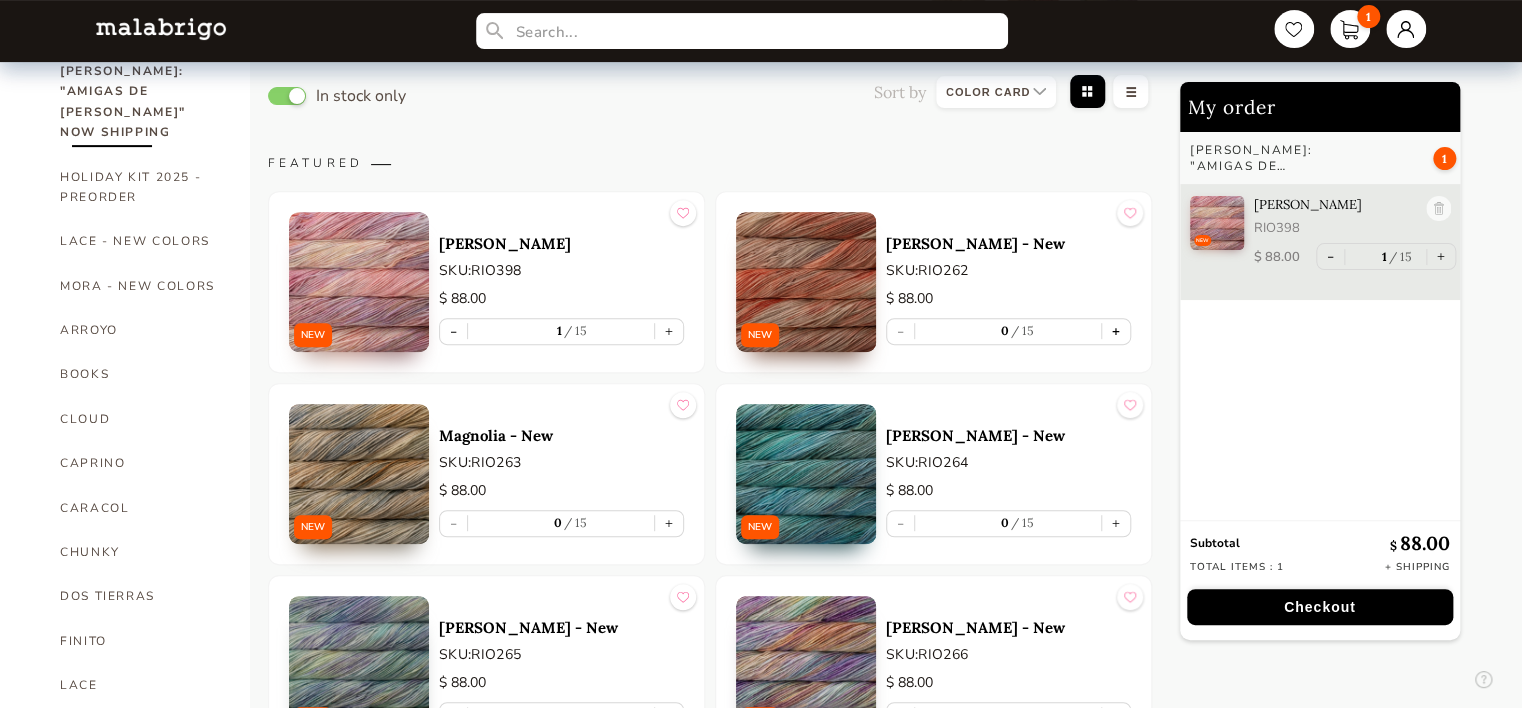 click on "+" at bounding box center (1116, 331) 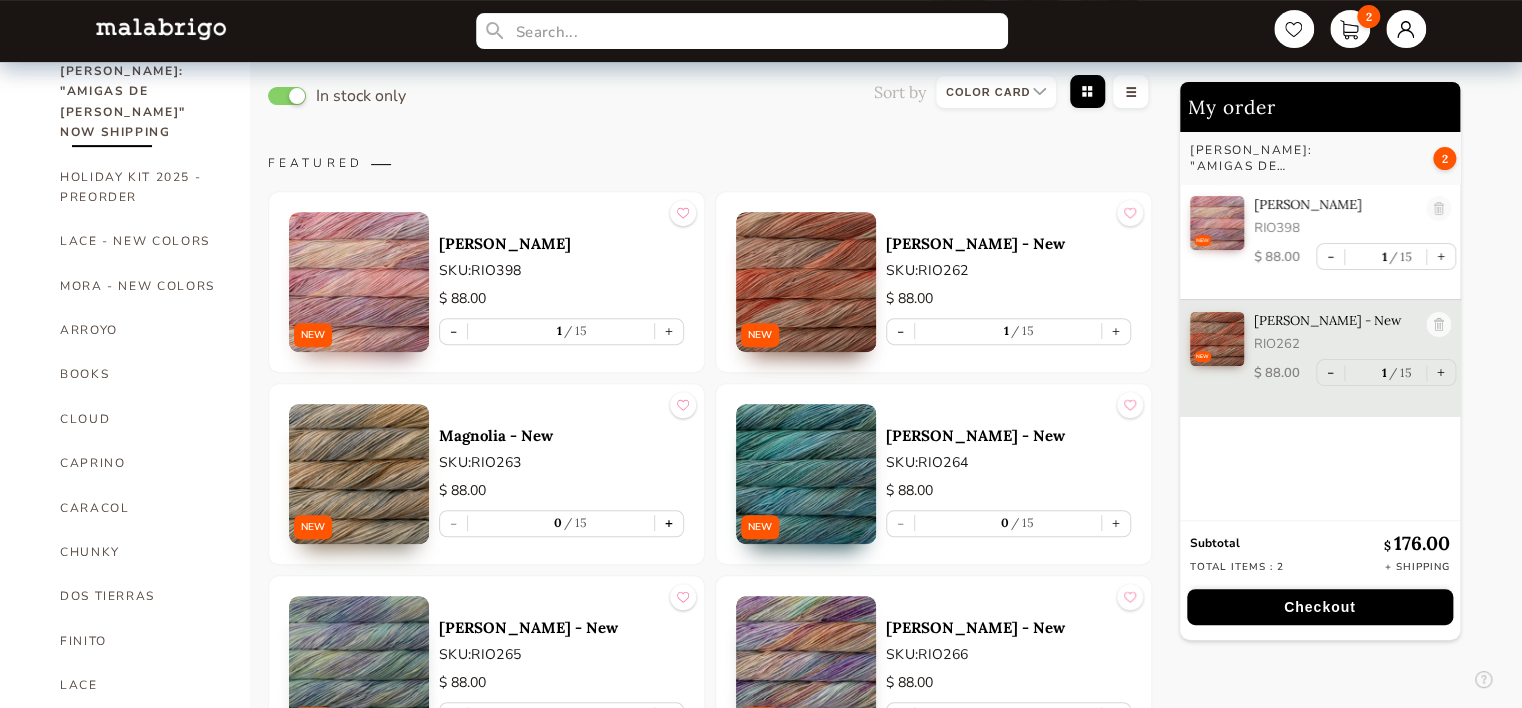 click on "+" at bounding box center (669, 523) 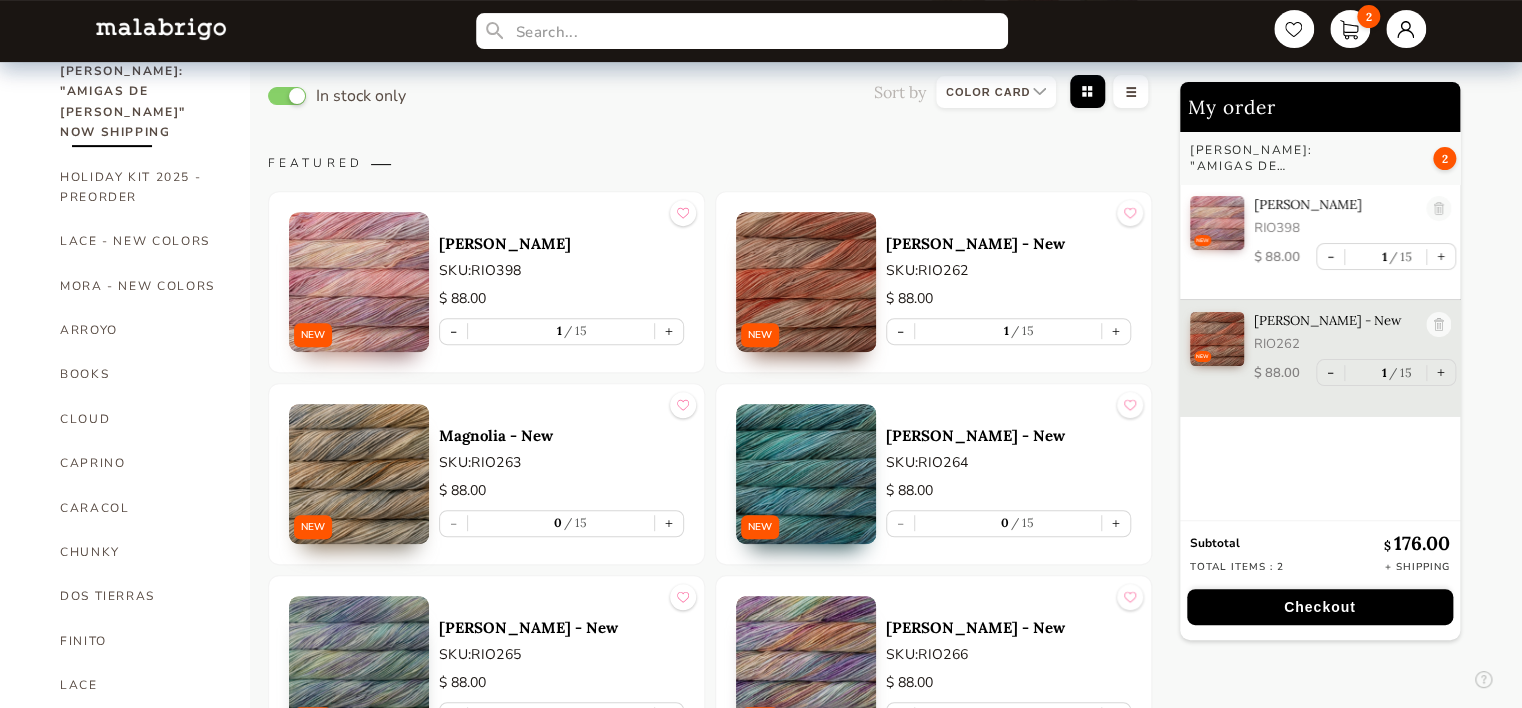 type on "1" 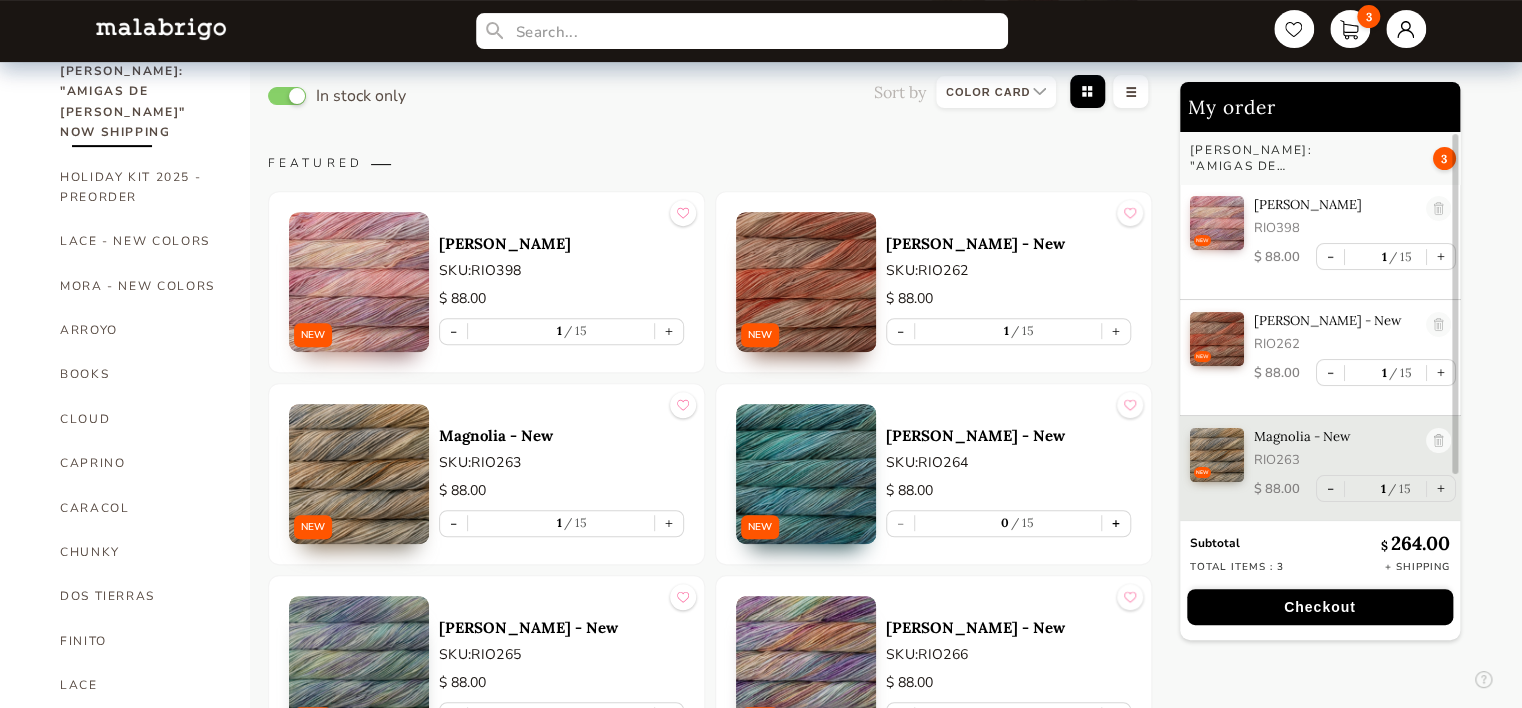 click on "+" at bounding box center (1116, 523) 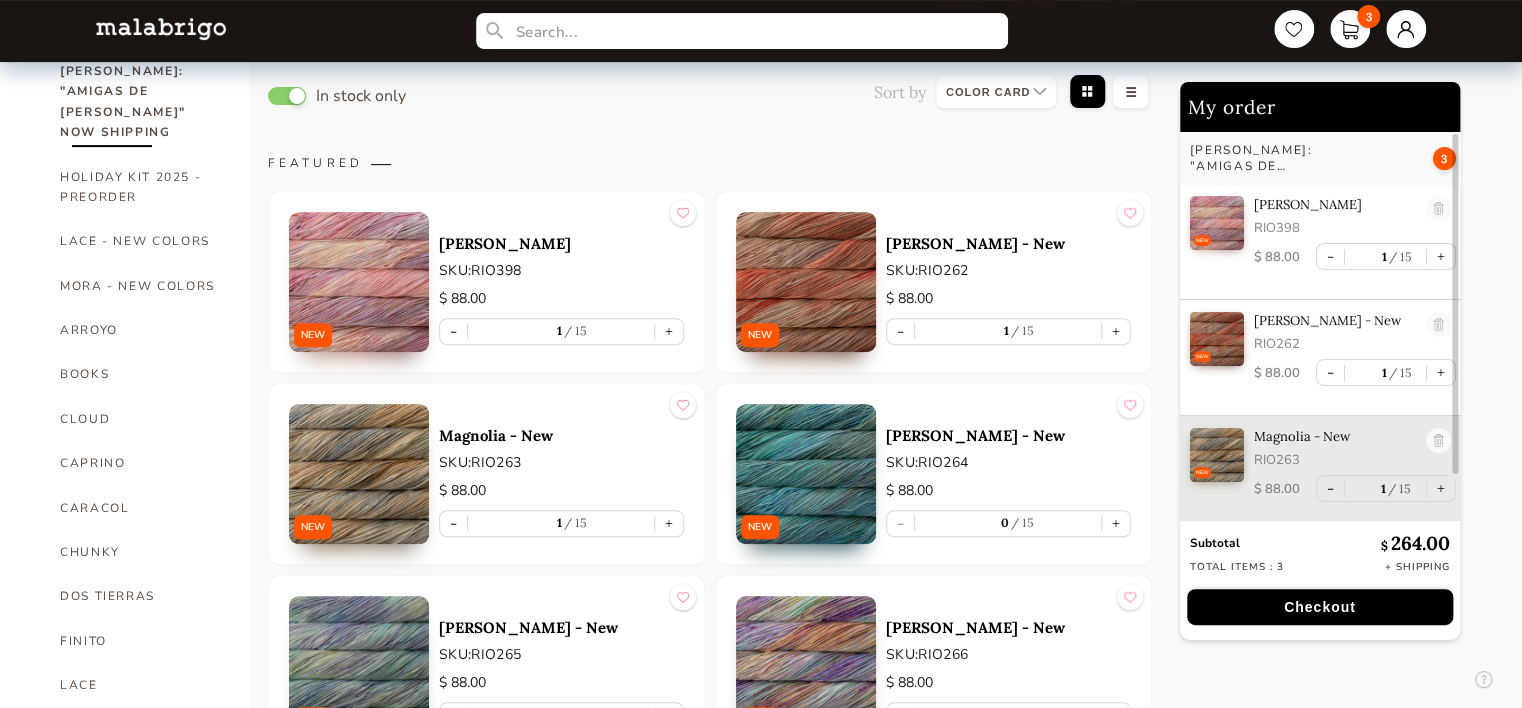 type on "1" 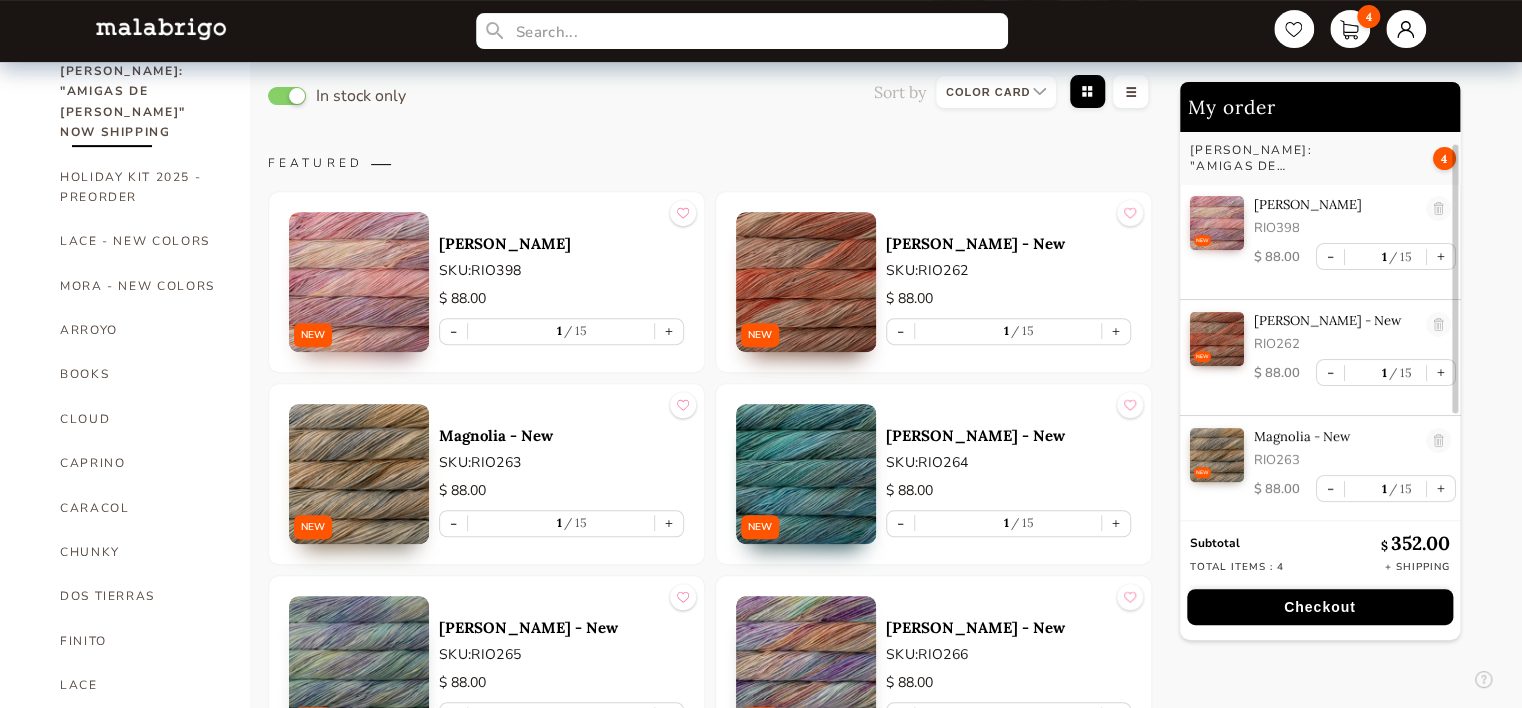 scroll, scrollTop: 106, scrollLeft: 0, axis: vertical 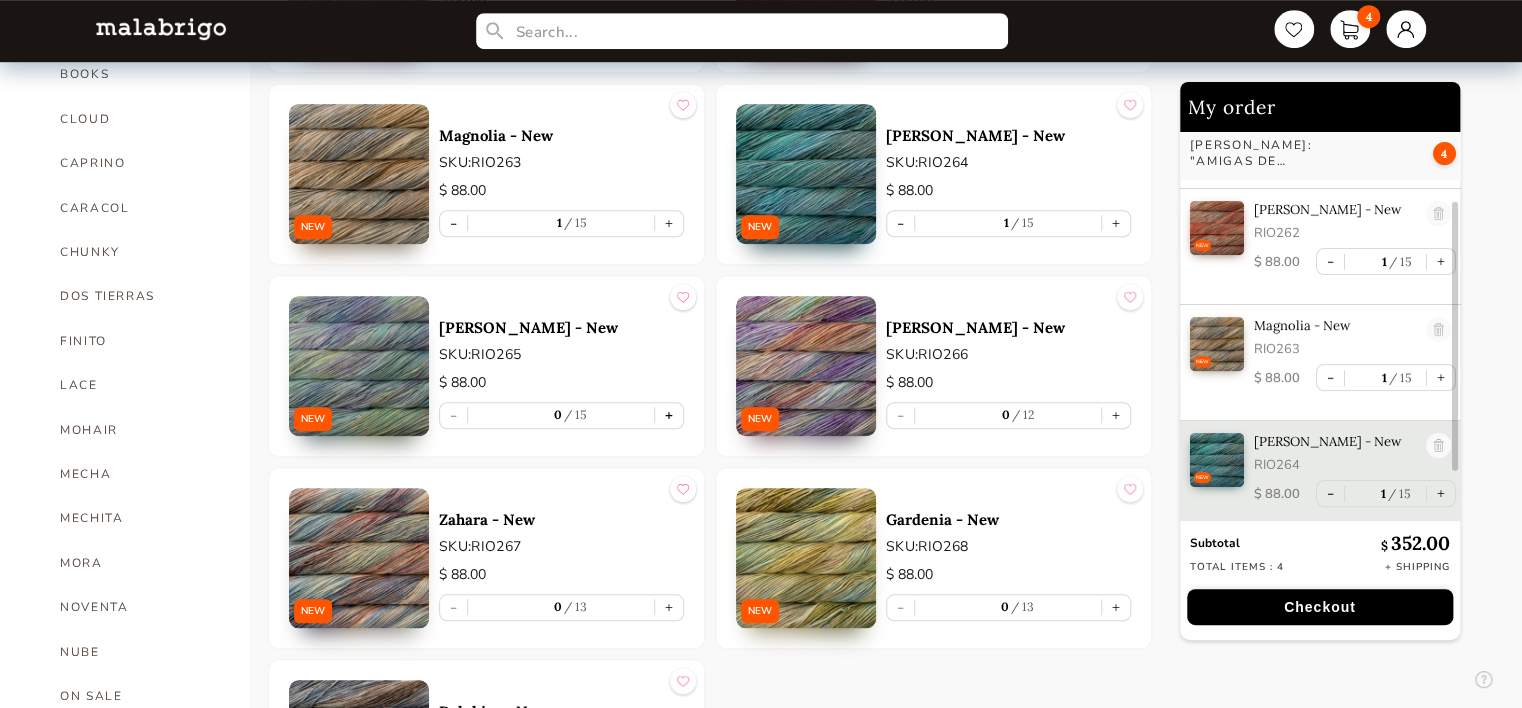 click on "+" at bounding box center [669, 415] 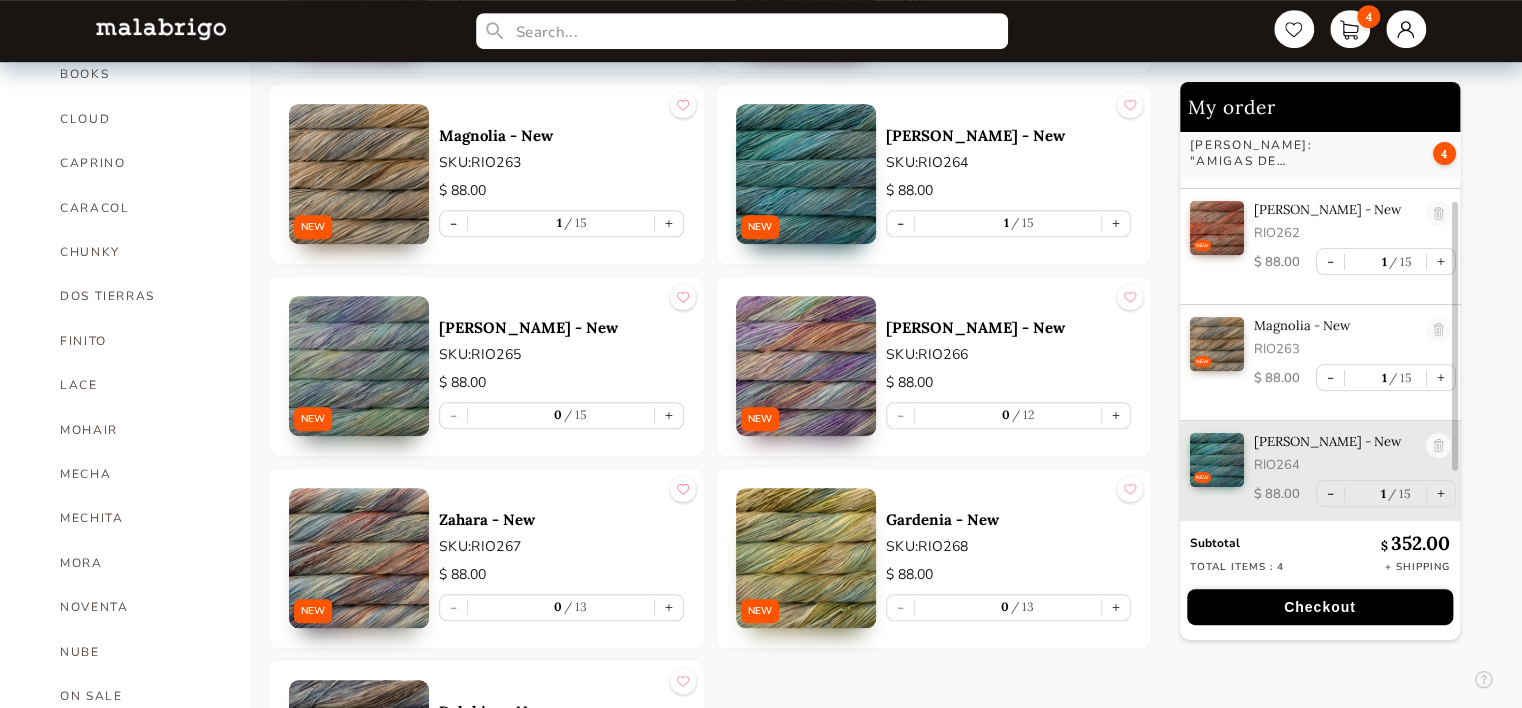 type on "1" 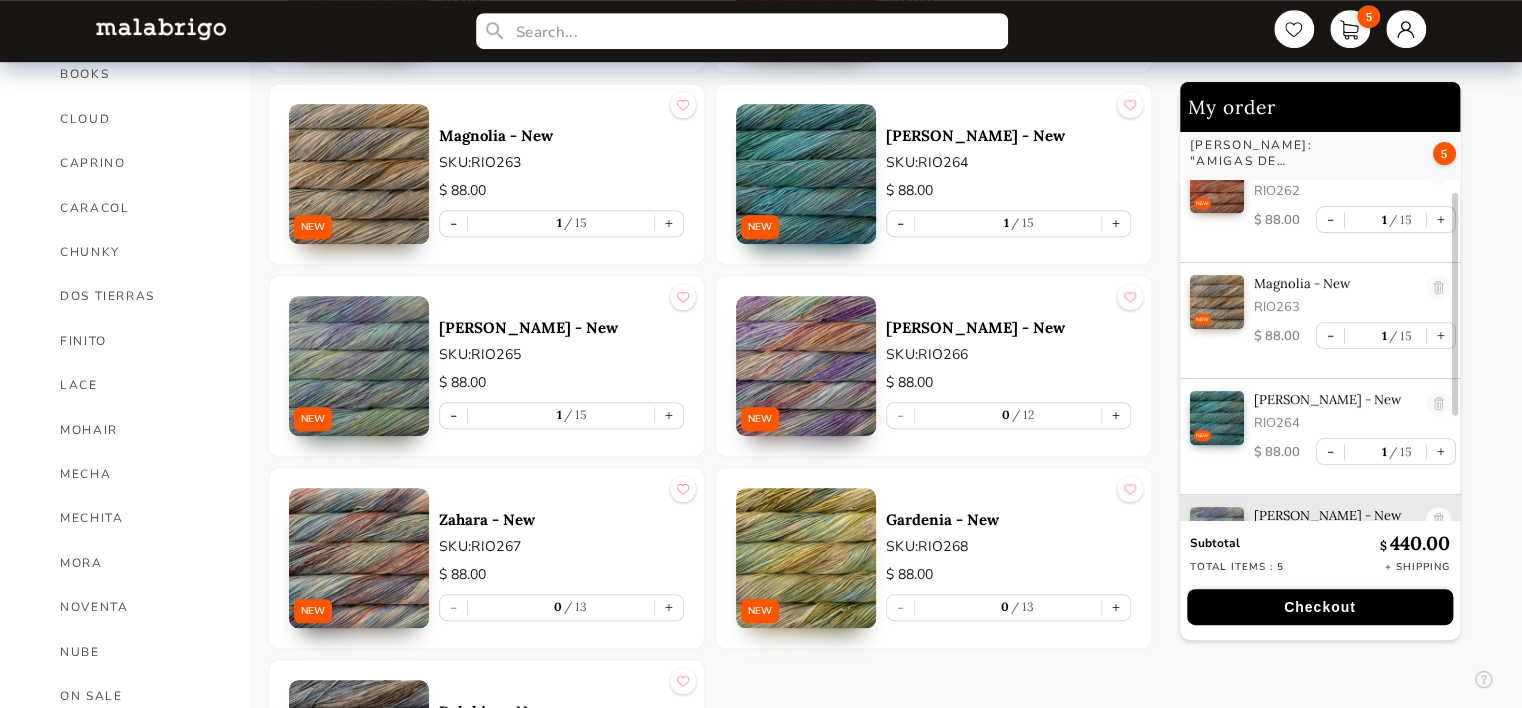 scroll, scrollTop: 222, scrollLeft: 0, axis: vertical 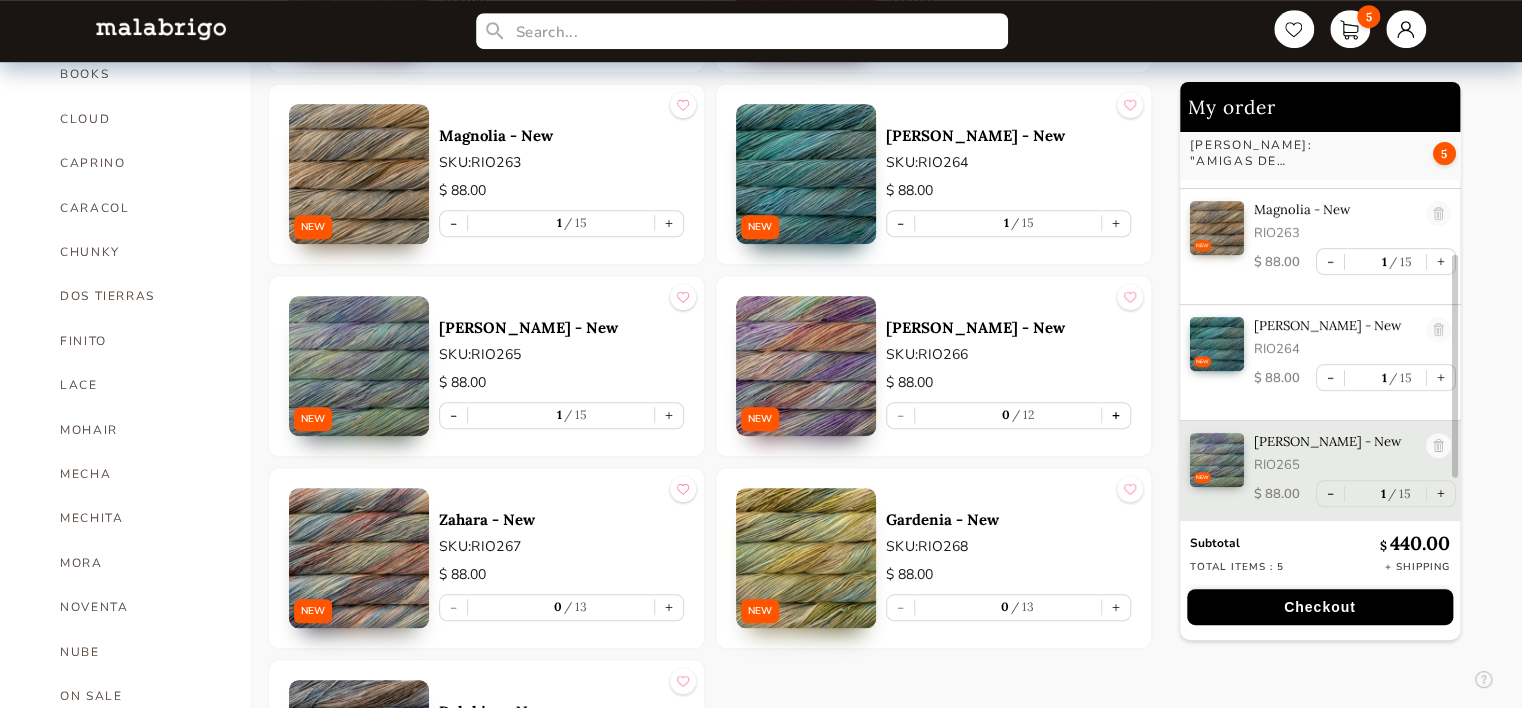 click on "+" at bounding box center (1116, 415) 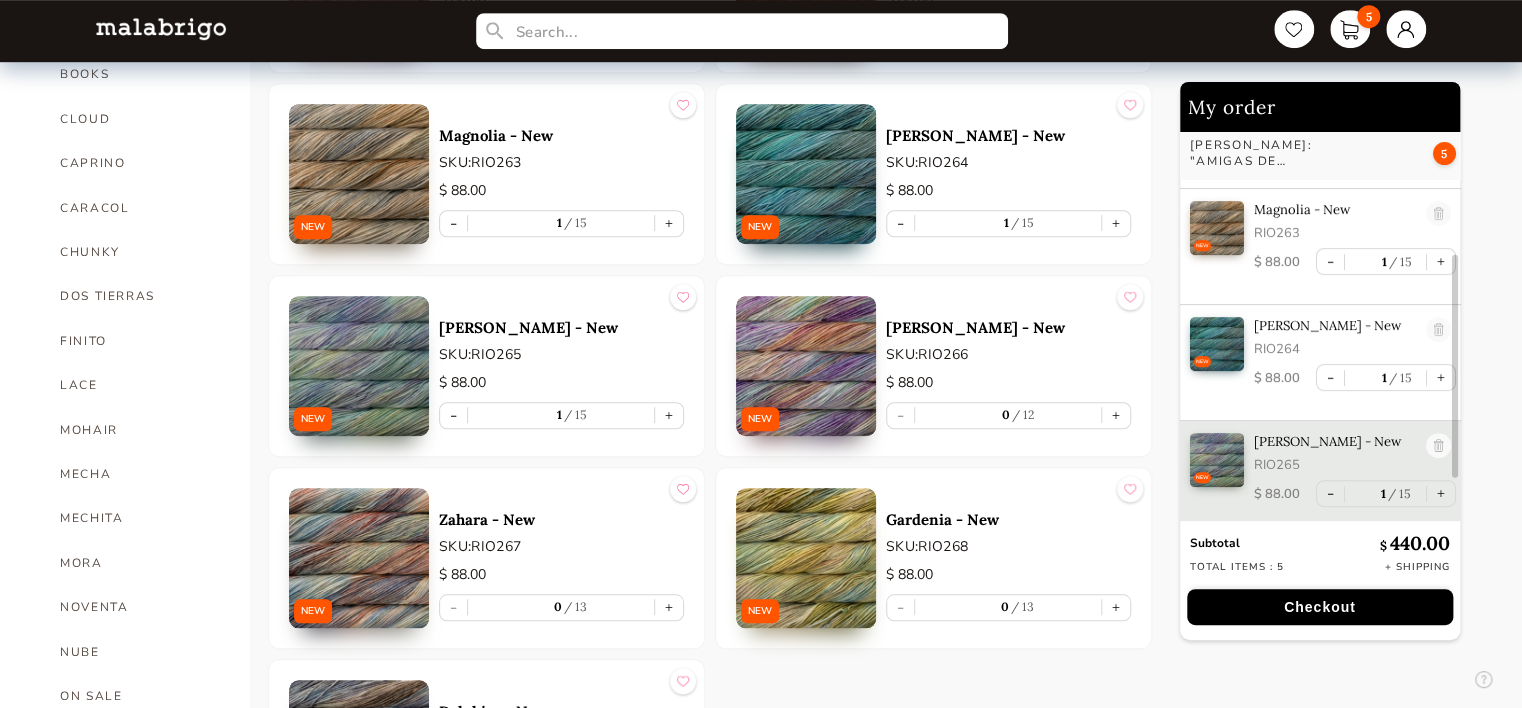 type on "1" 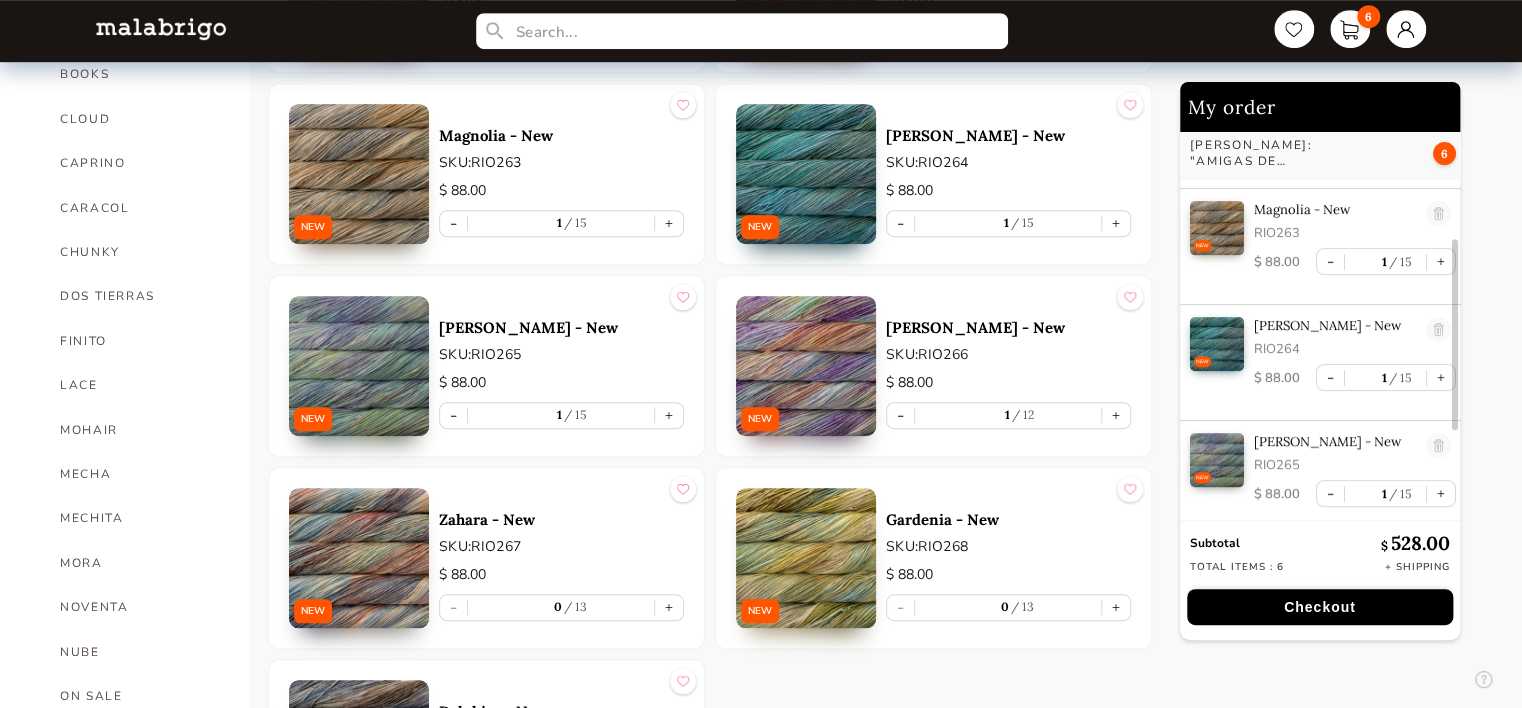 scroll, scrollTop: 338, scrollLeft: 0, axis: vertical 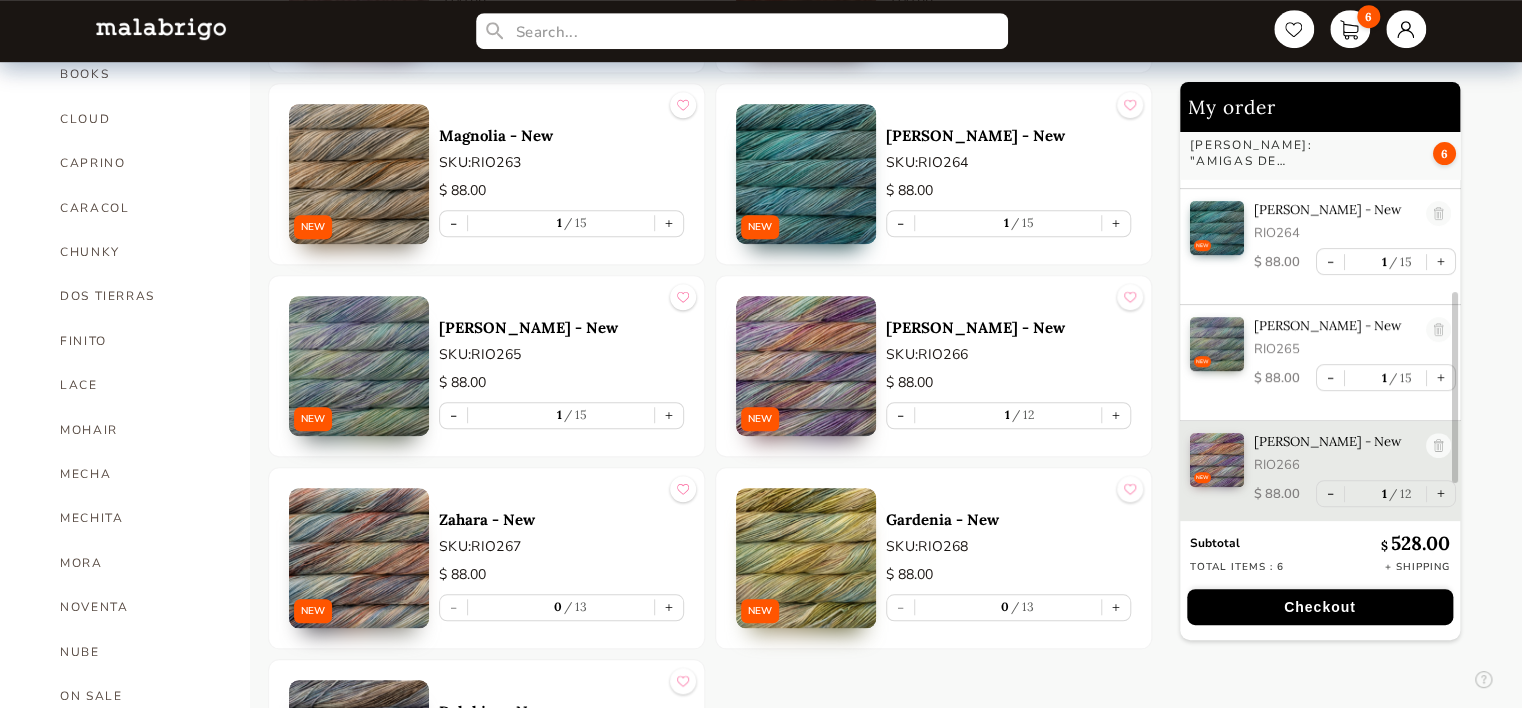 drag, startPoint x: 663, startPoint y: 601, endPoint x: 764, endPoint y: 614, distance: 101.8332 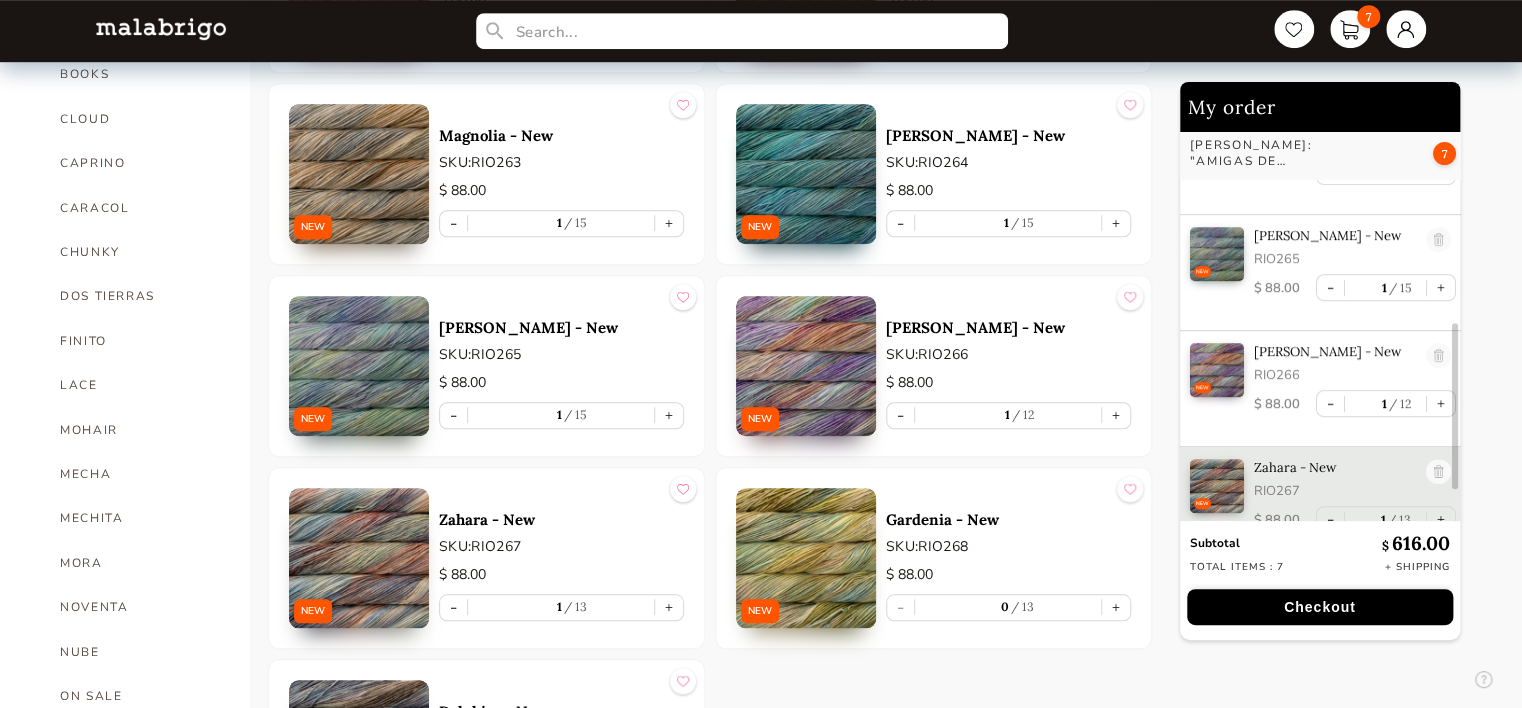 scroll, scrollTop: 460, scrollLeft: 0, axis: vertical 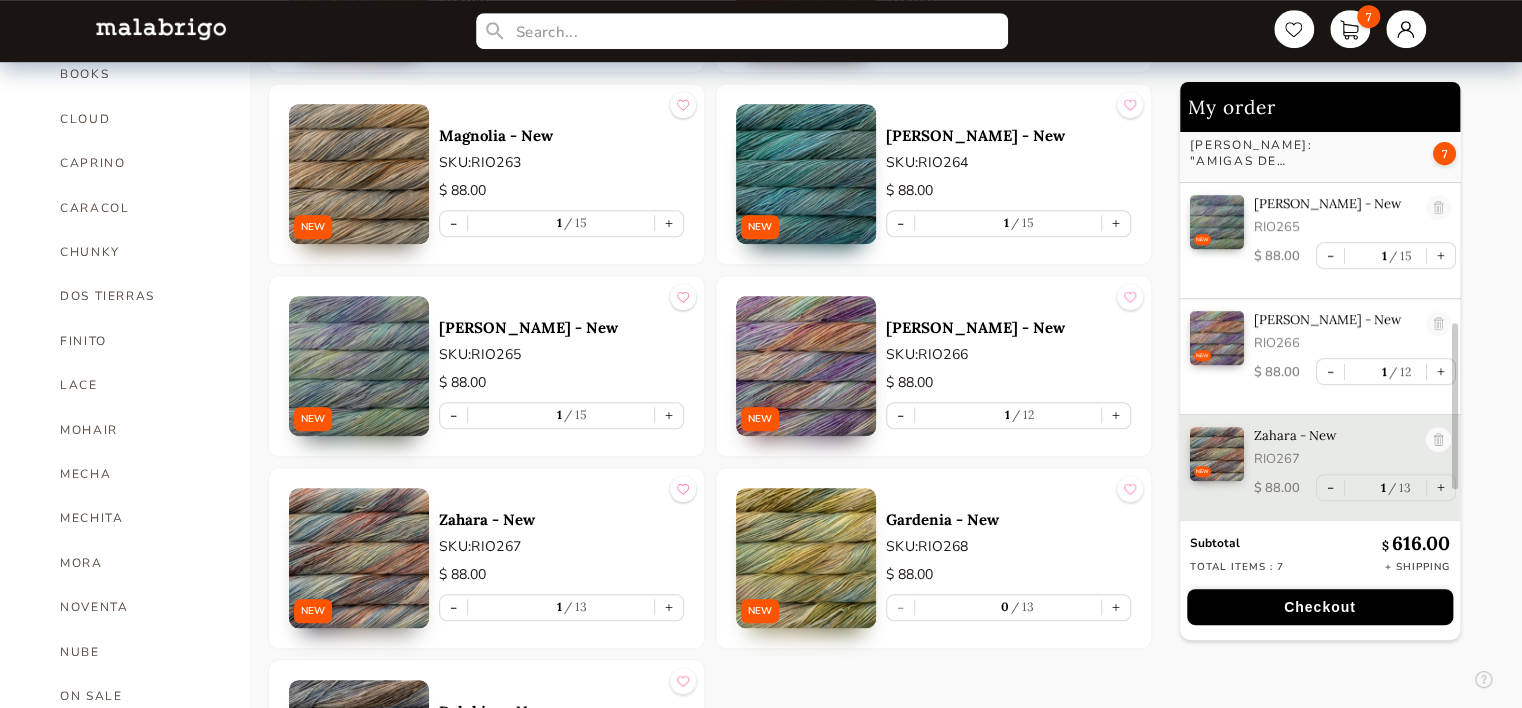 drag, startPoint x: 1118, startPoint y: 604, endPoint x: 1035, endPoint y: 606, distance: 83.02409 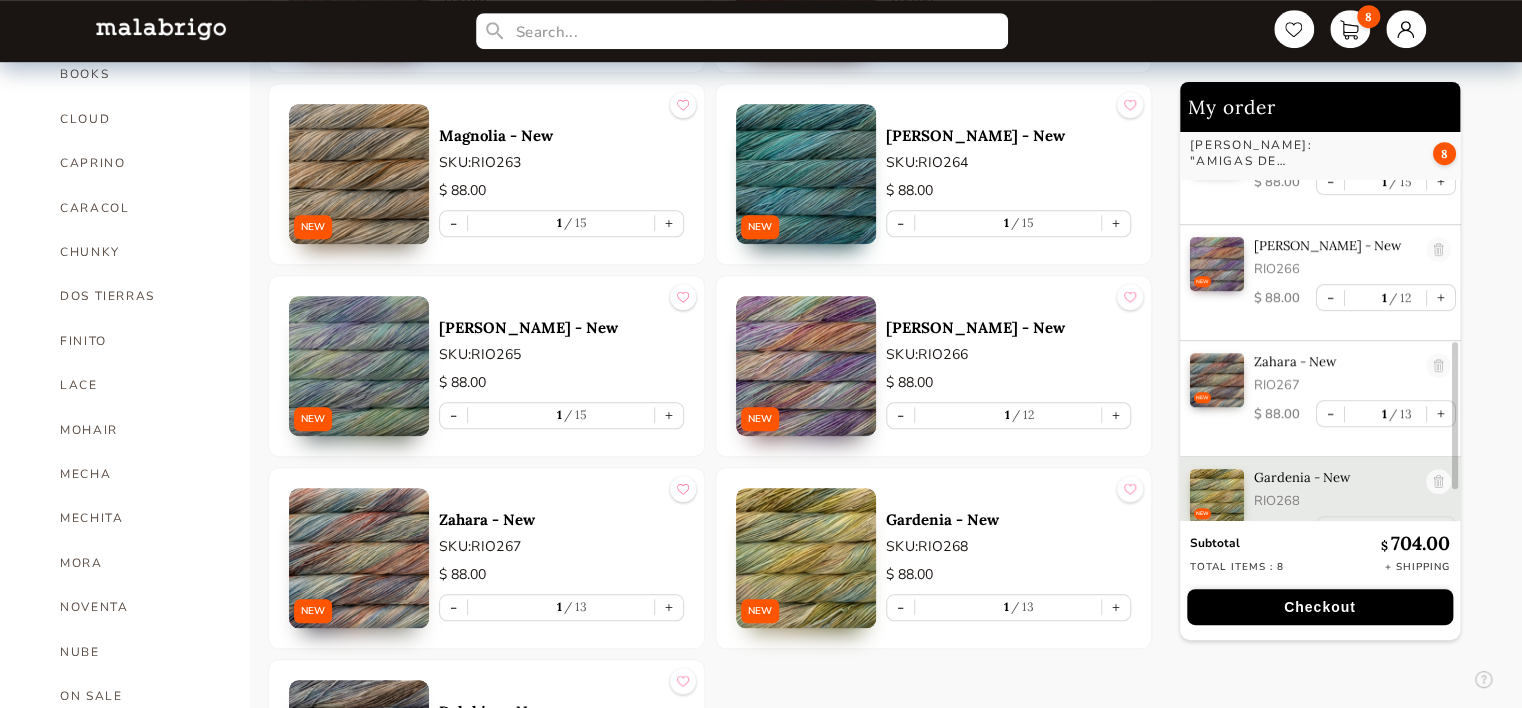 scroll, scrollTop: 576, scrollLeft: 0, axis: vertical 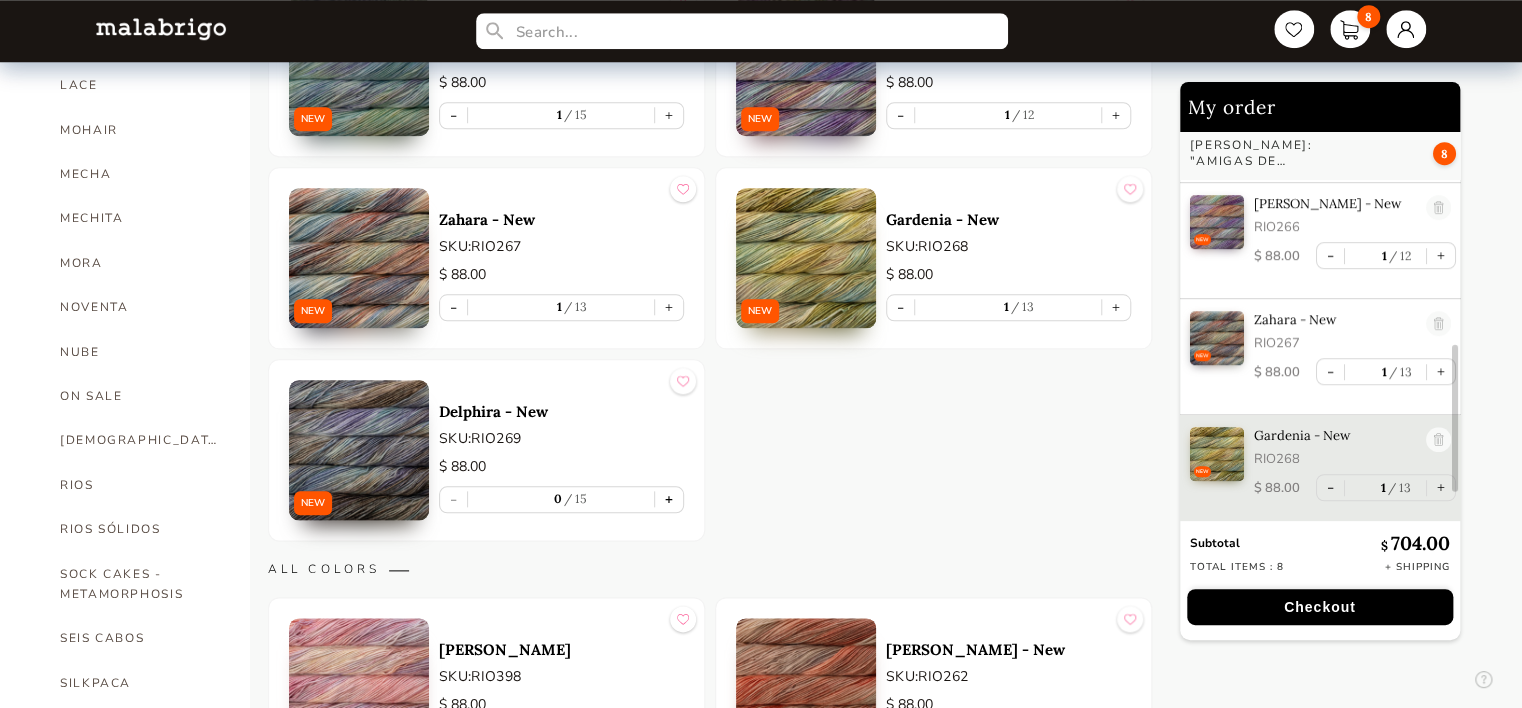 click on "+" at bounding box center (669, 499) 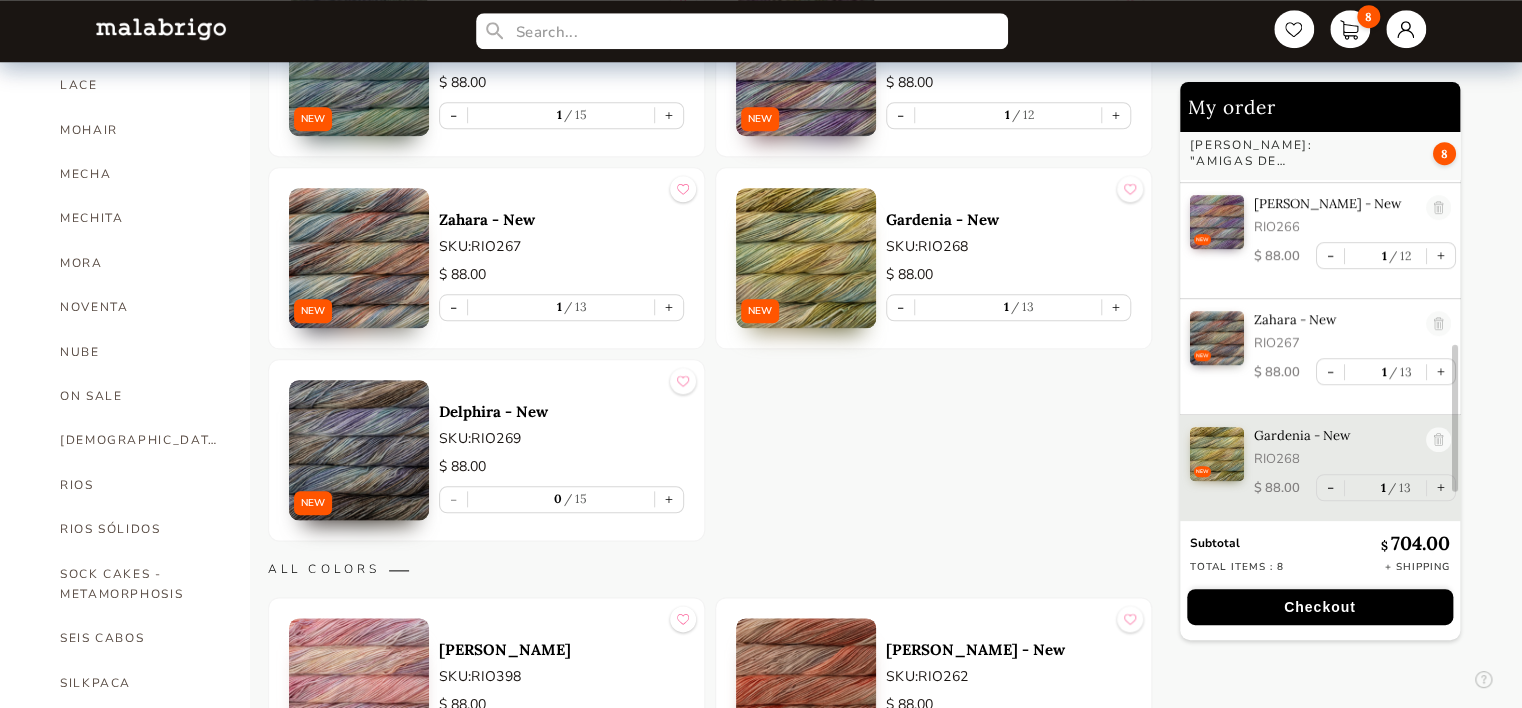 type on "1" 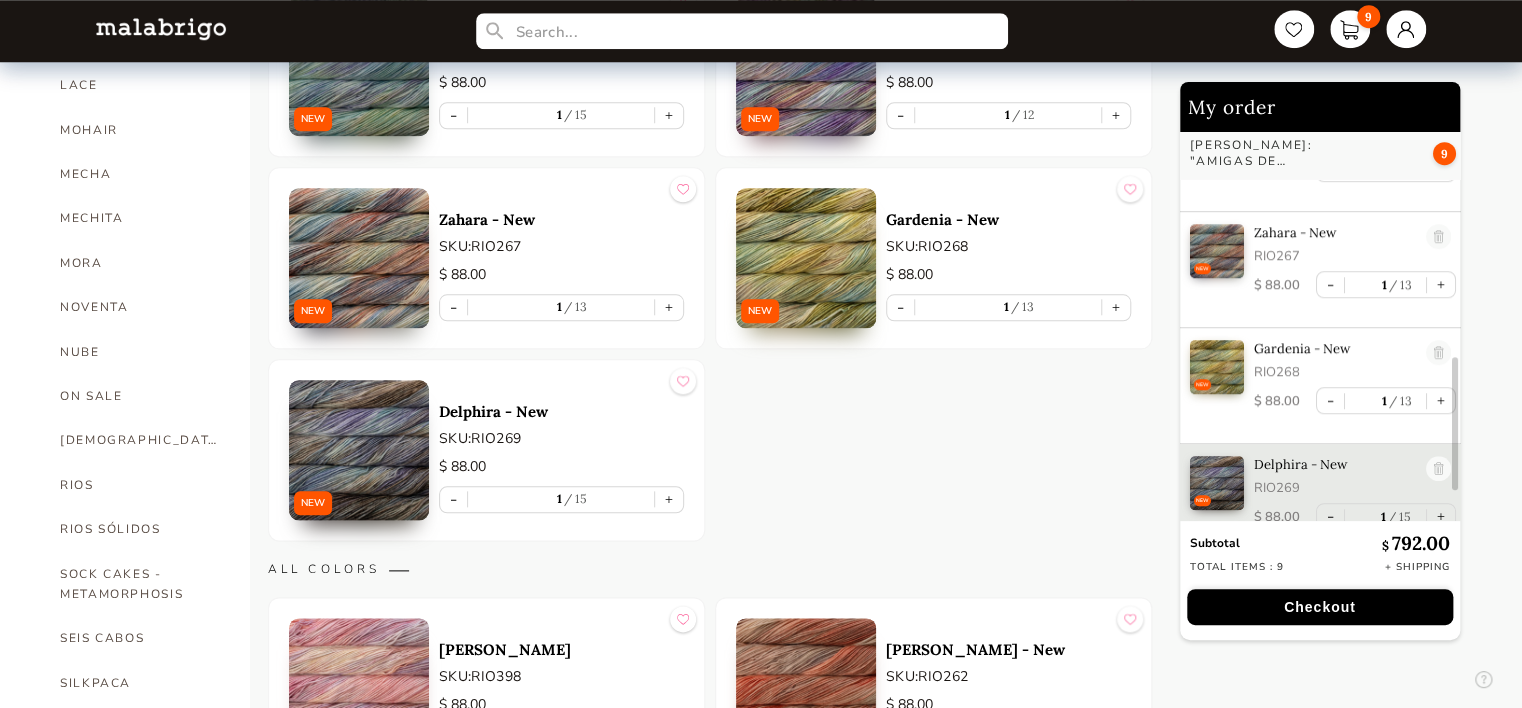 scroll, scrollTop: 686, scrollLeft: 0, axis: vertical 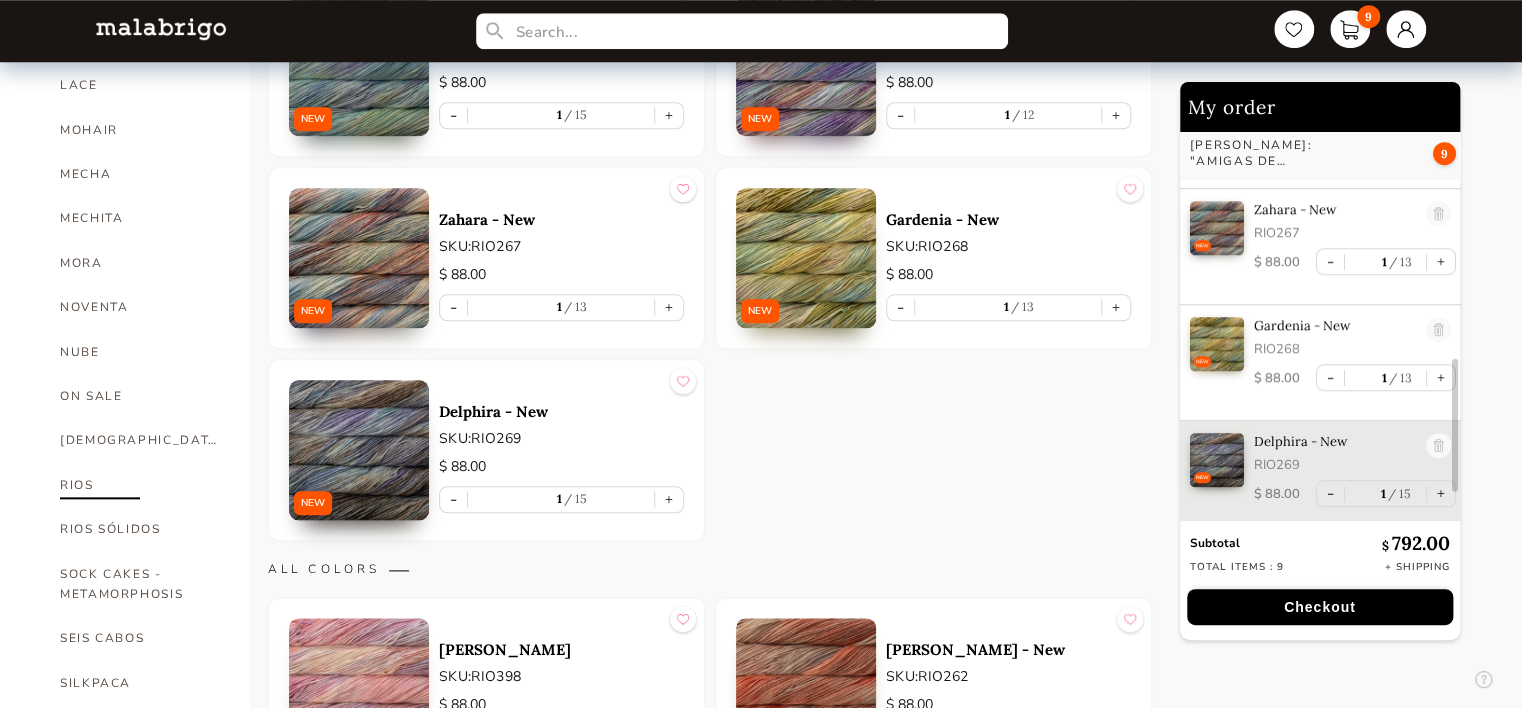 click on "RIOS" at bounding box center [140, 485] 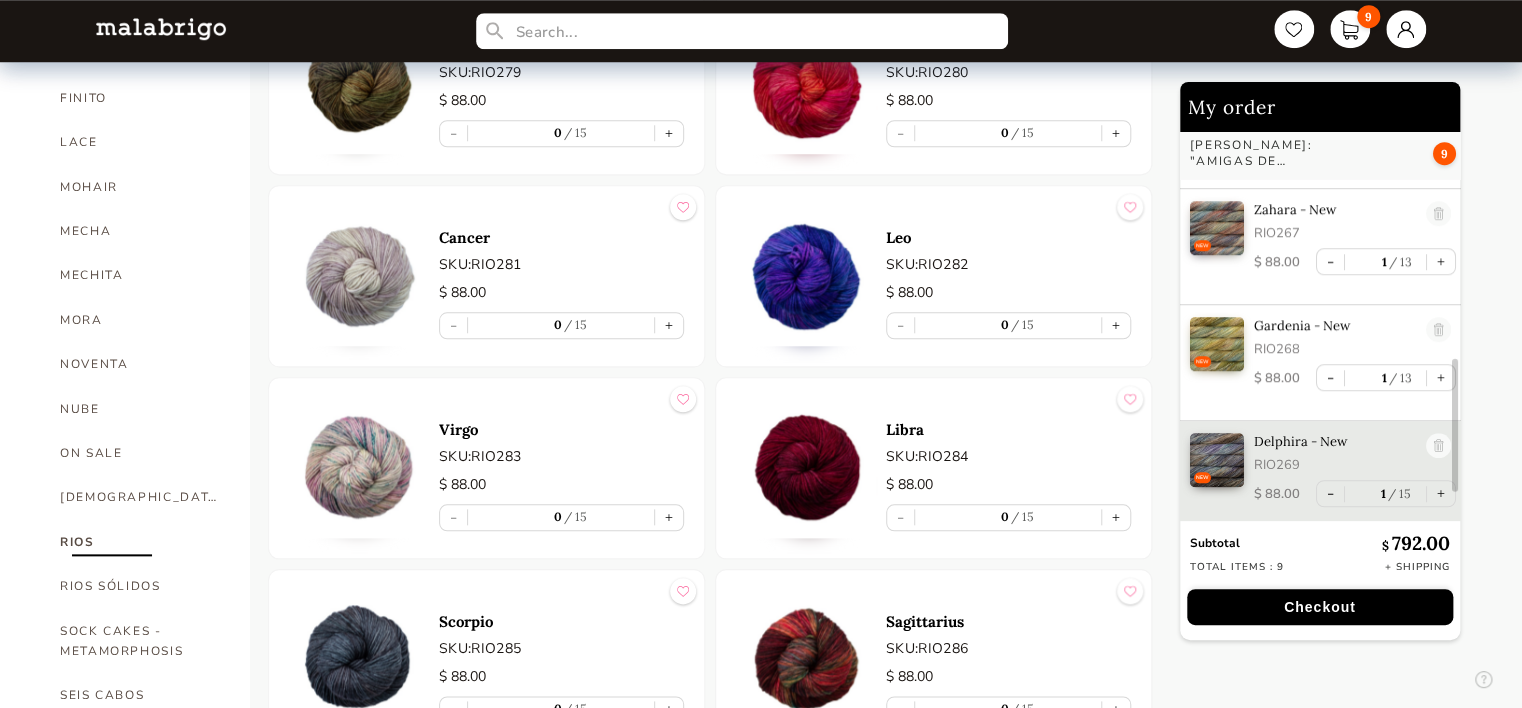 scroll, scrollTop: 600, scrollLeft: 0, axis: vertical 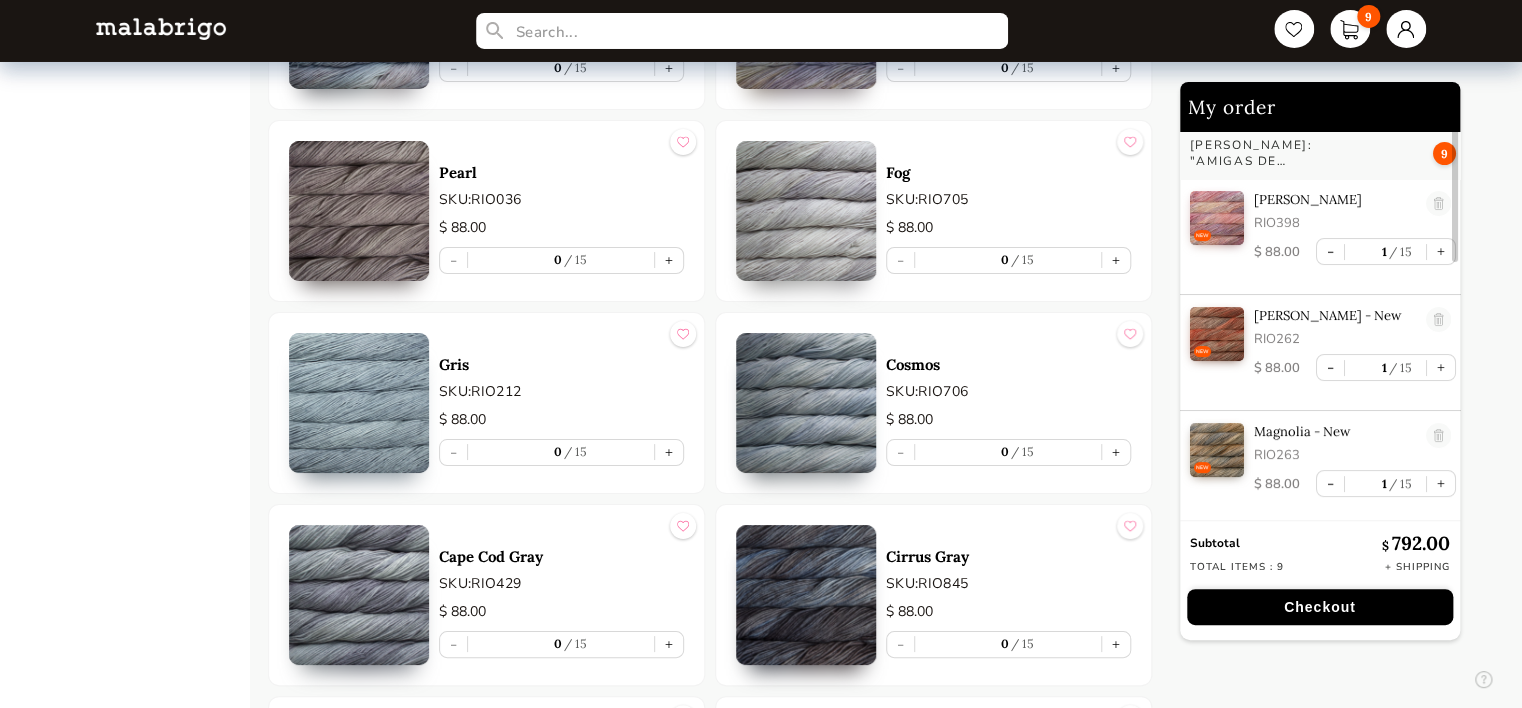 drag, startPoint x: 668, startPoint y: 623, endPoint x: 690, endPoint y: 592, distance: 38.013157 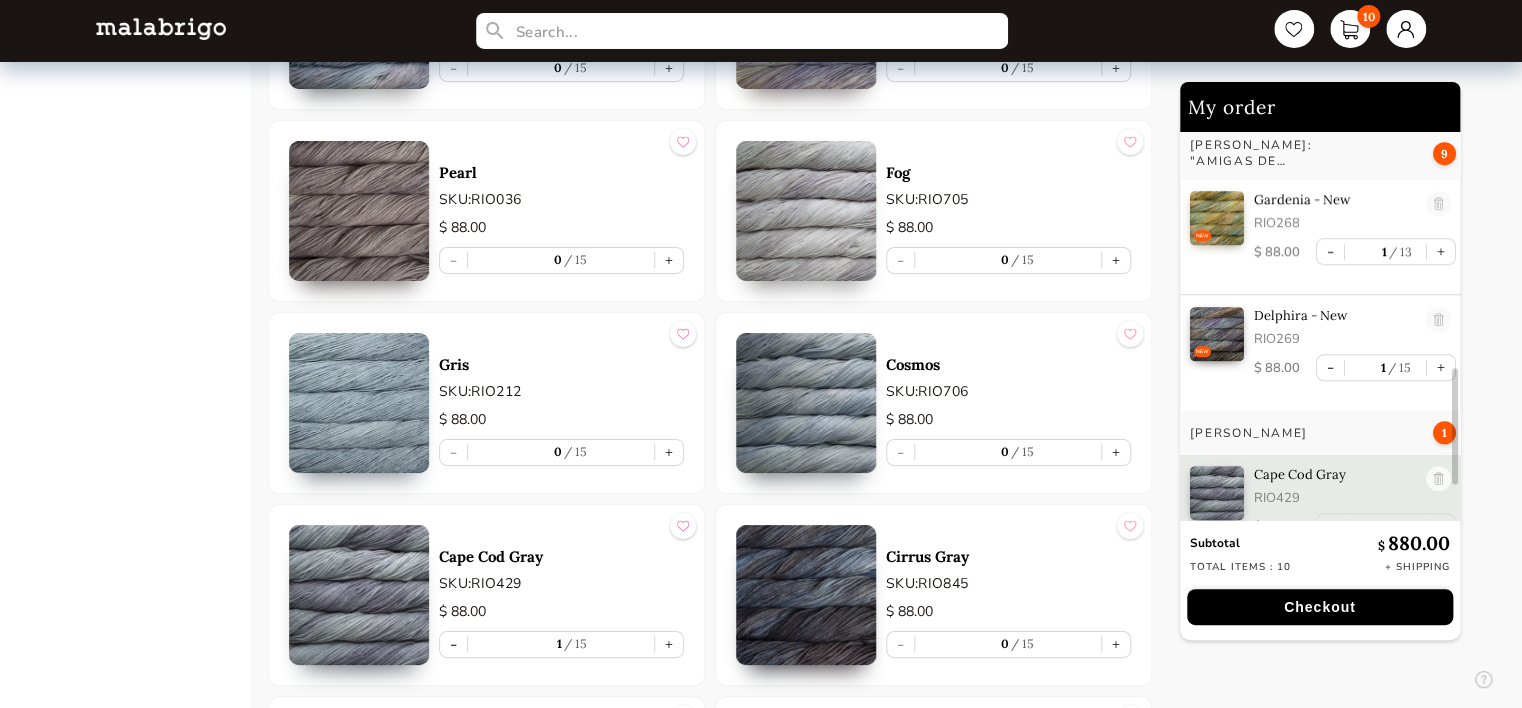 scroll, scrollTop: 844, scrollLeft: 0, axis: vertical 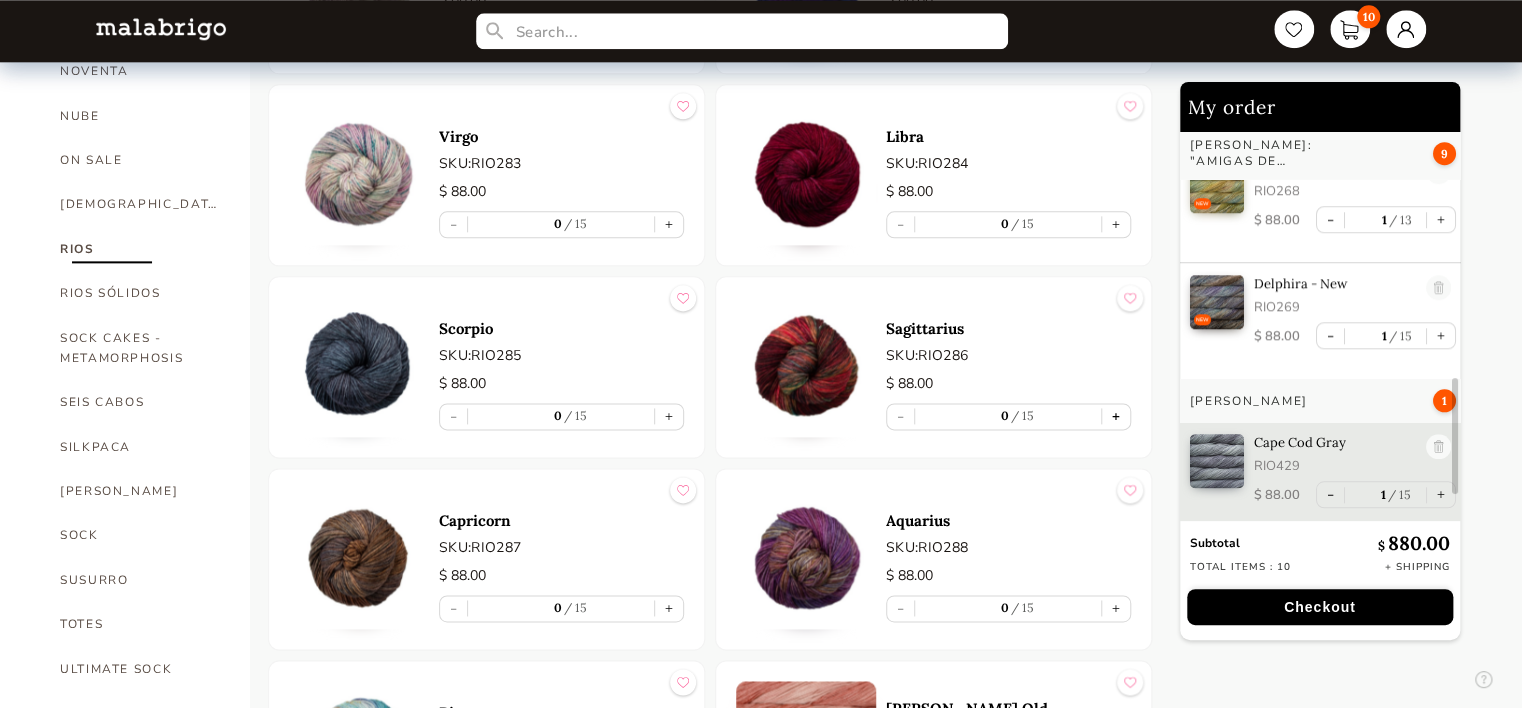 click on "+" at bounding box center (1116, 416) 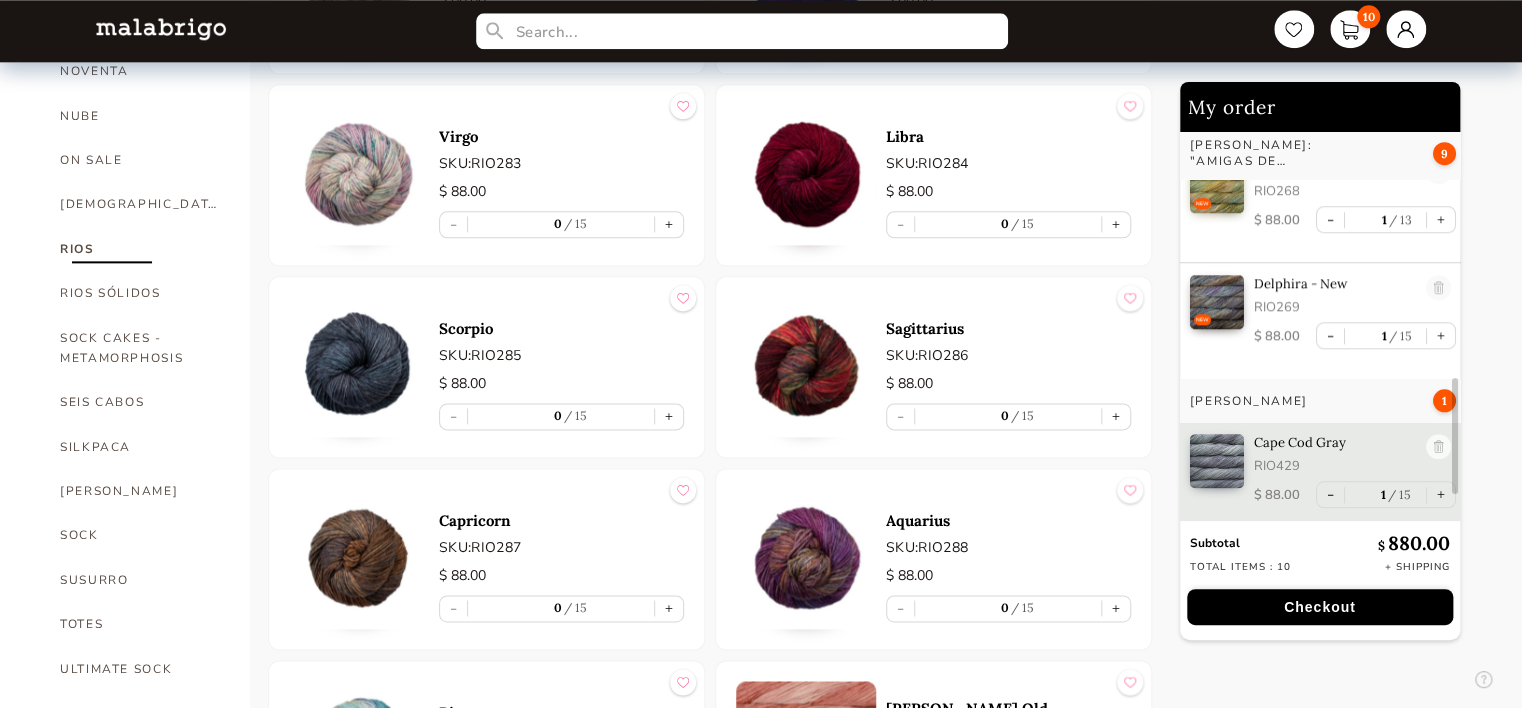 type on "1" 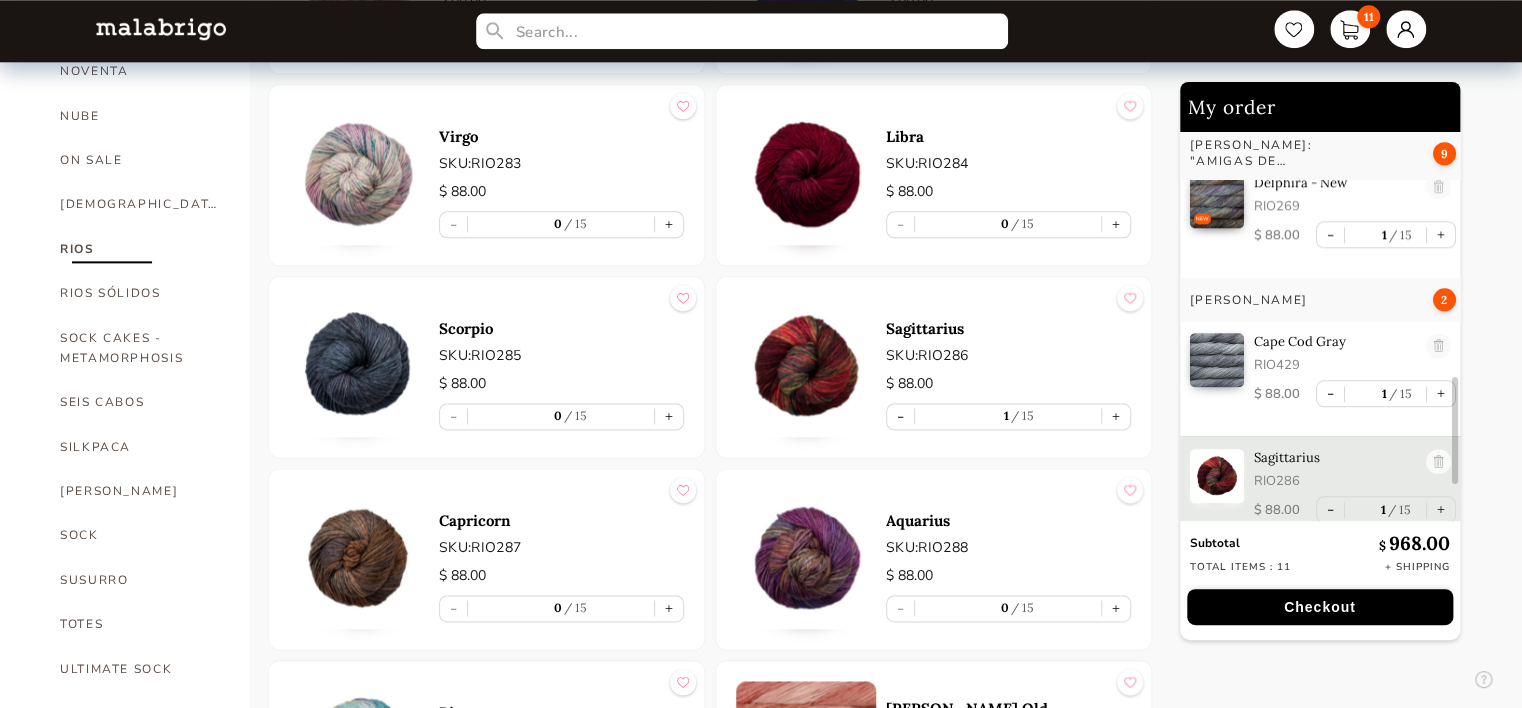 scroll, scrollTop: 960, scrollLeft: 0, axis: vertical 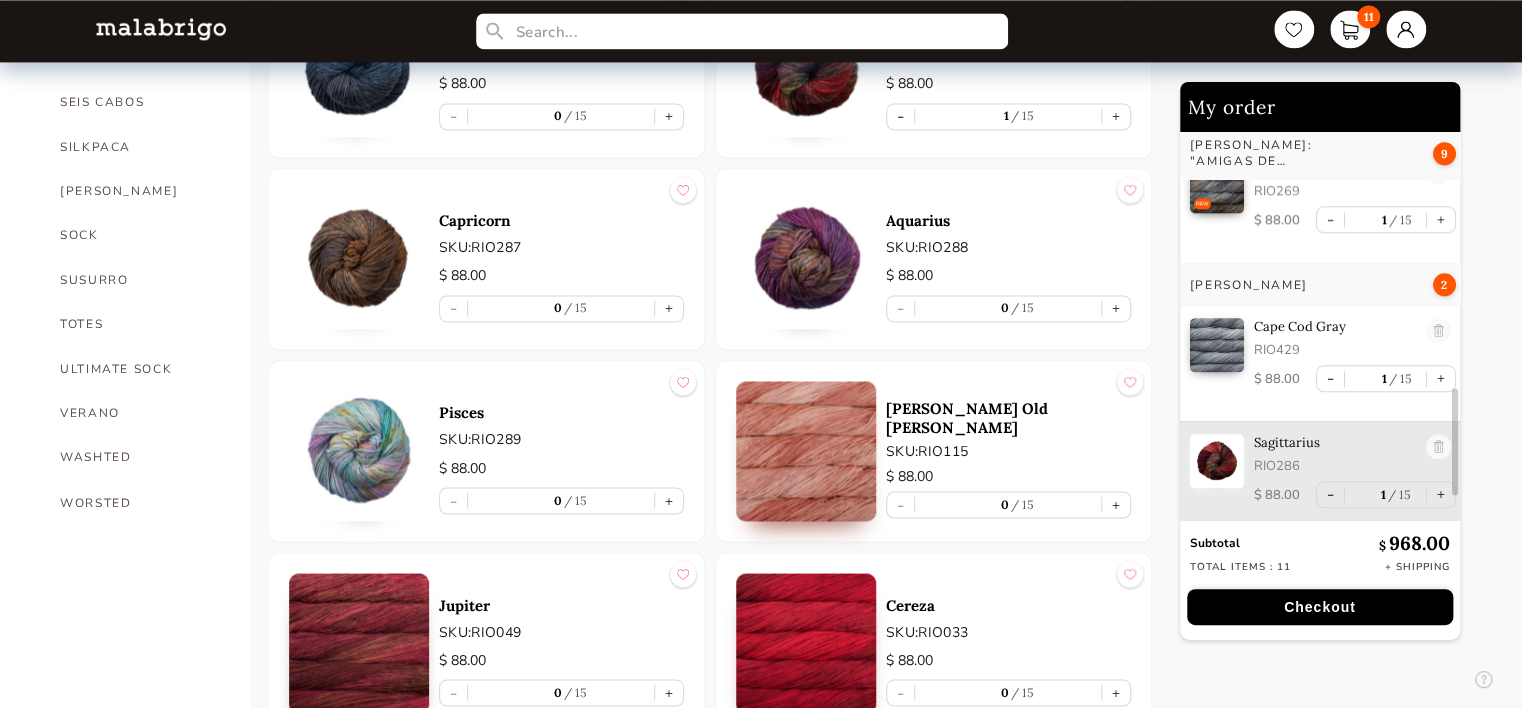 drag, startPoint x: 1120, startPoint y: 300, endPoint x: 1061, endPoint y: 257, distance: 73.00685 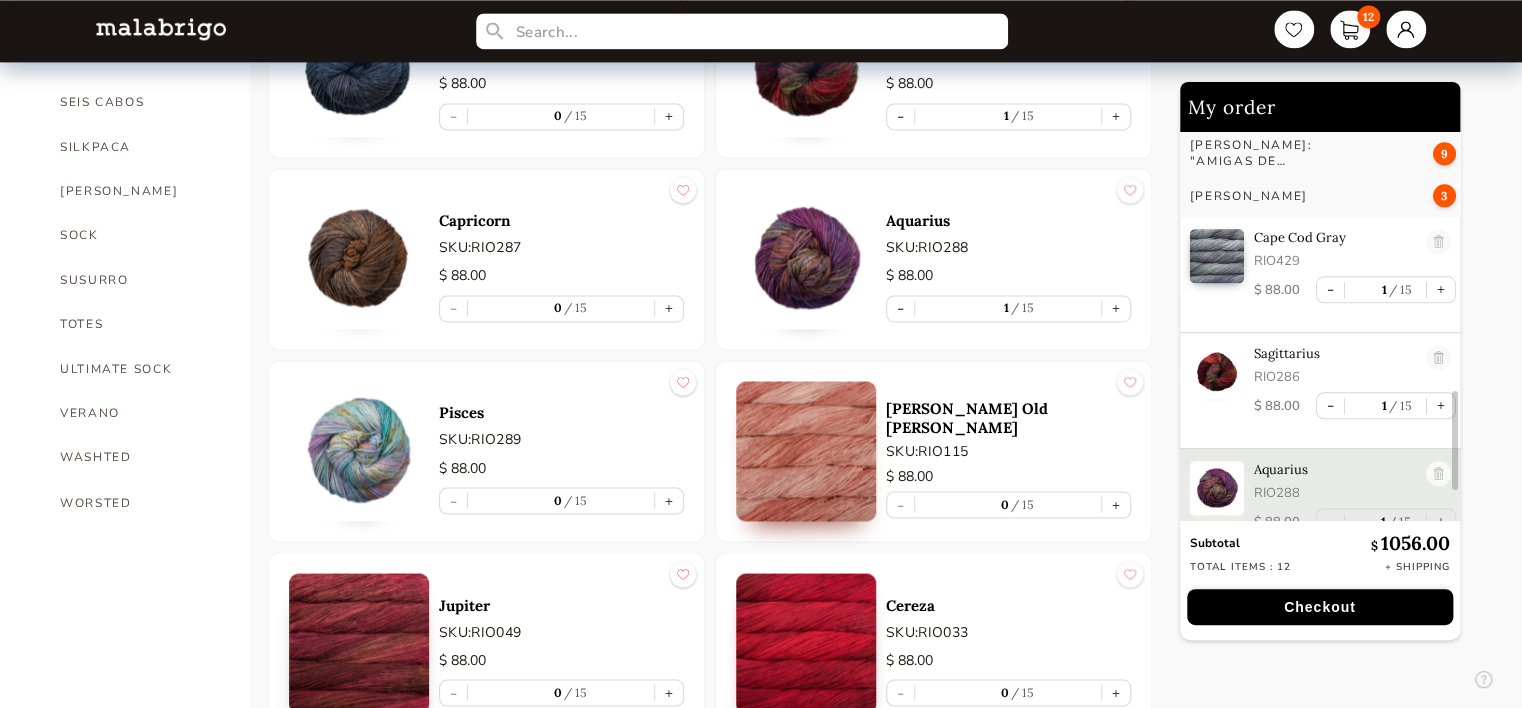 scroll, scrollTop: 1076, scrollLeft: 0, axis: vertical 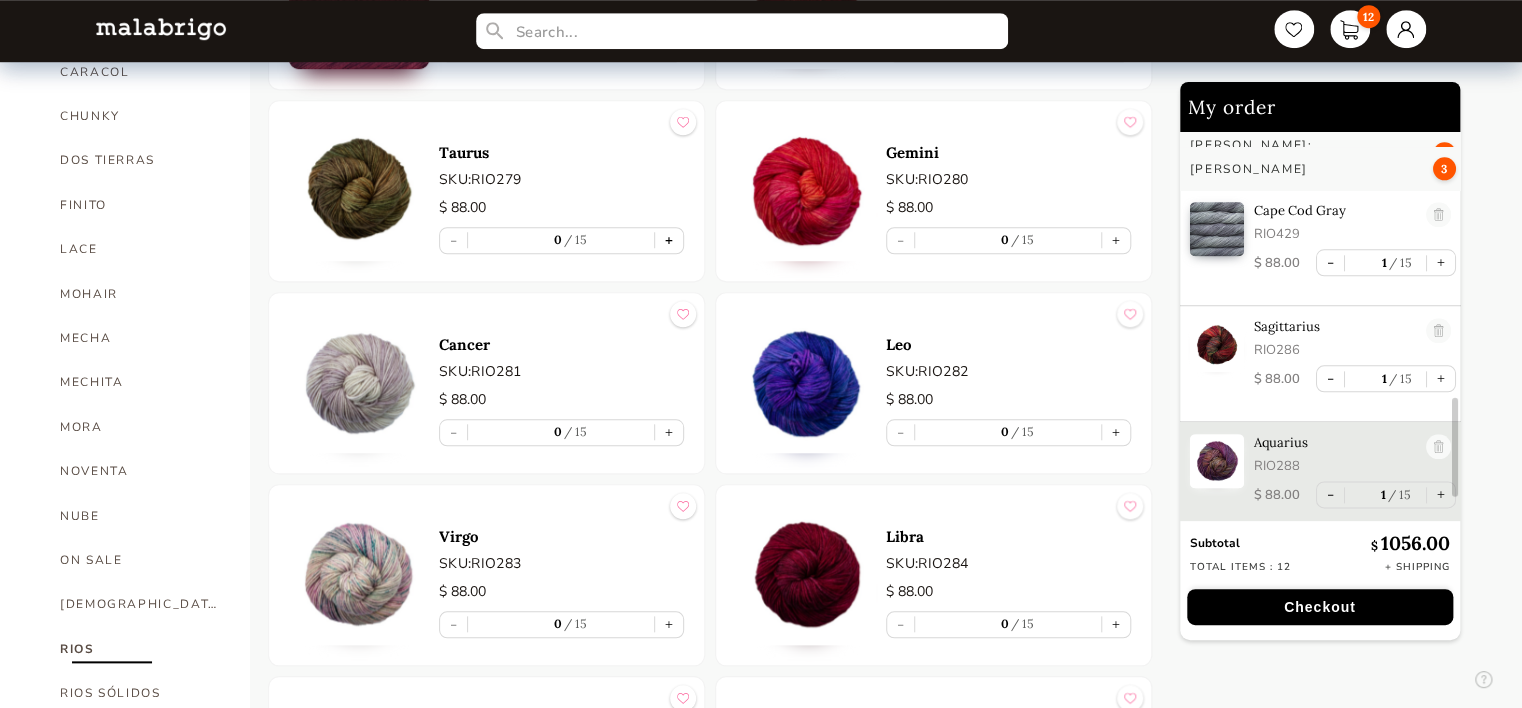 click on "+" at bounding box center (669, 240) 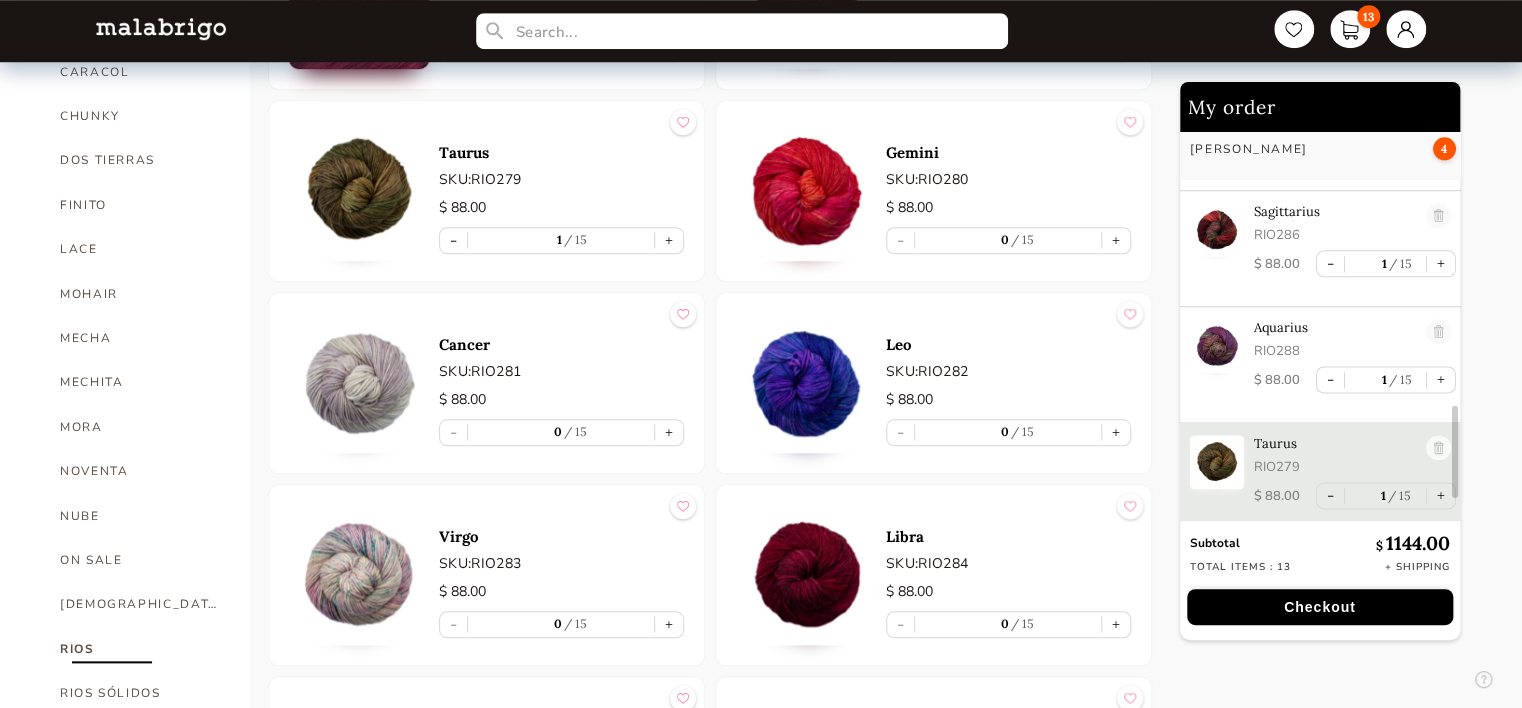 scroll, scrollTop: 1192, scrollLeft: 0, axis: vertical 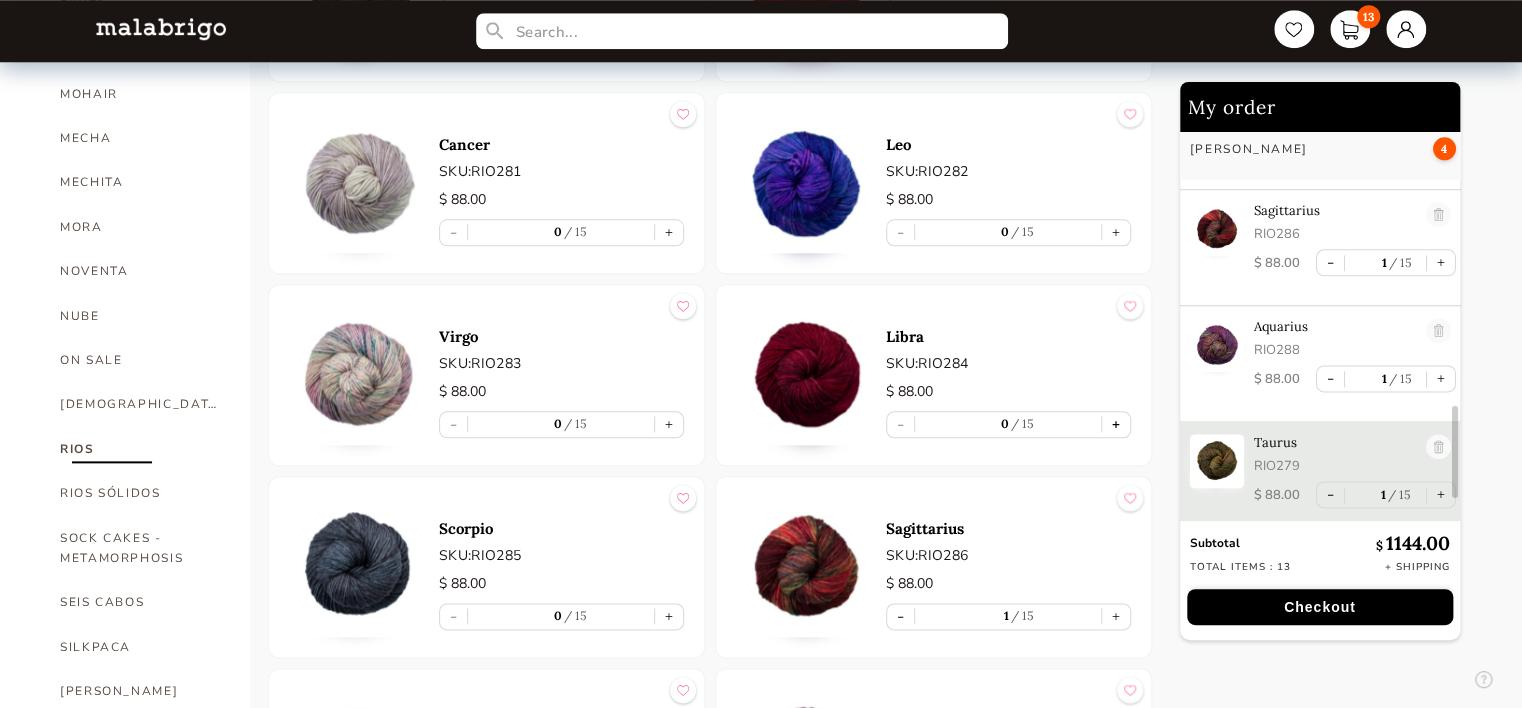 click on "+" at bounding box center [1116, 424] 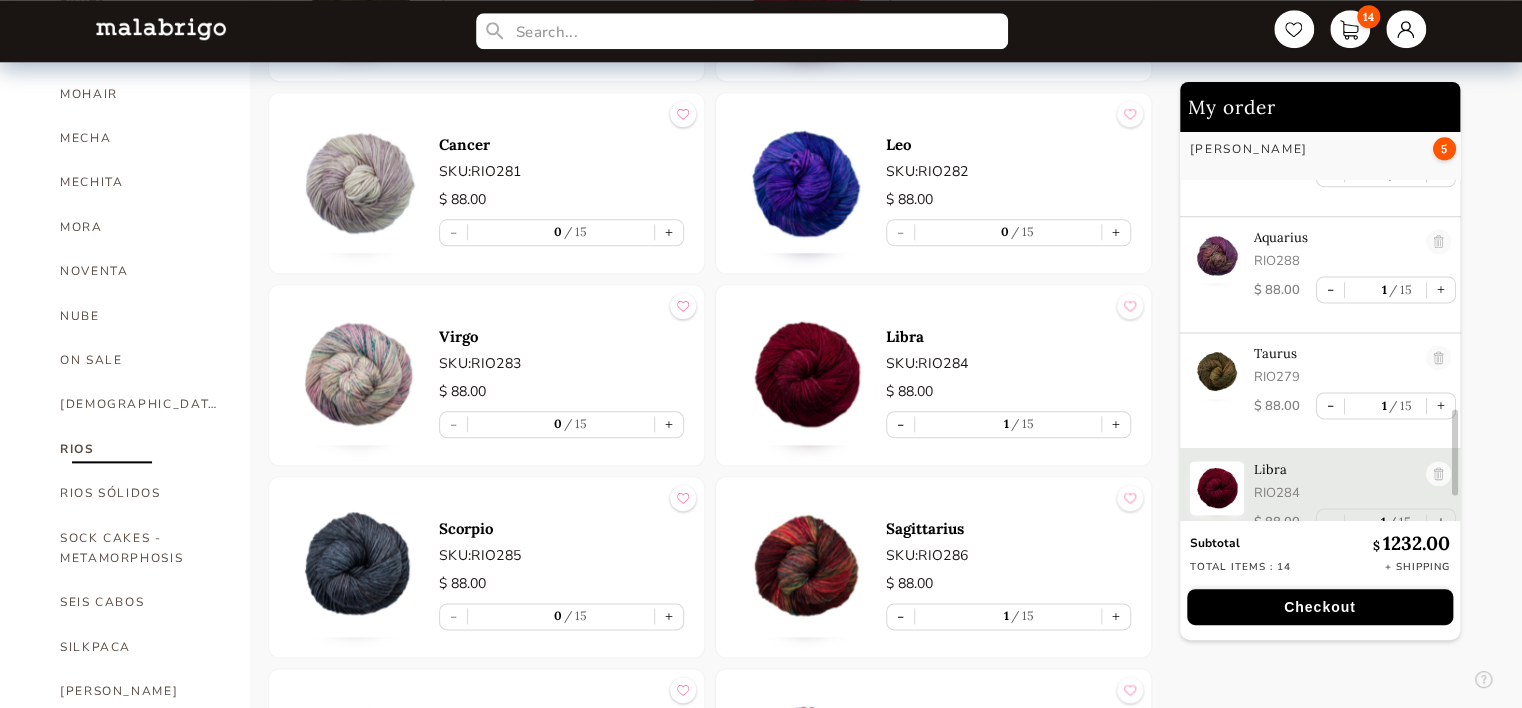 scroll, scrollTop: 1308, scrollLeft: 0, axis: vertical 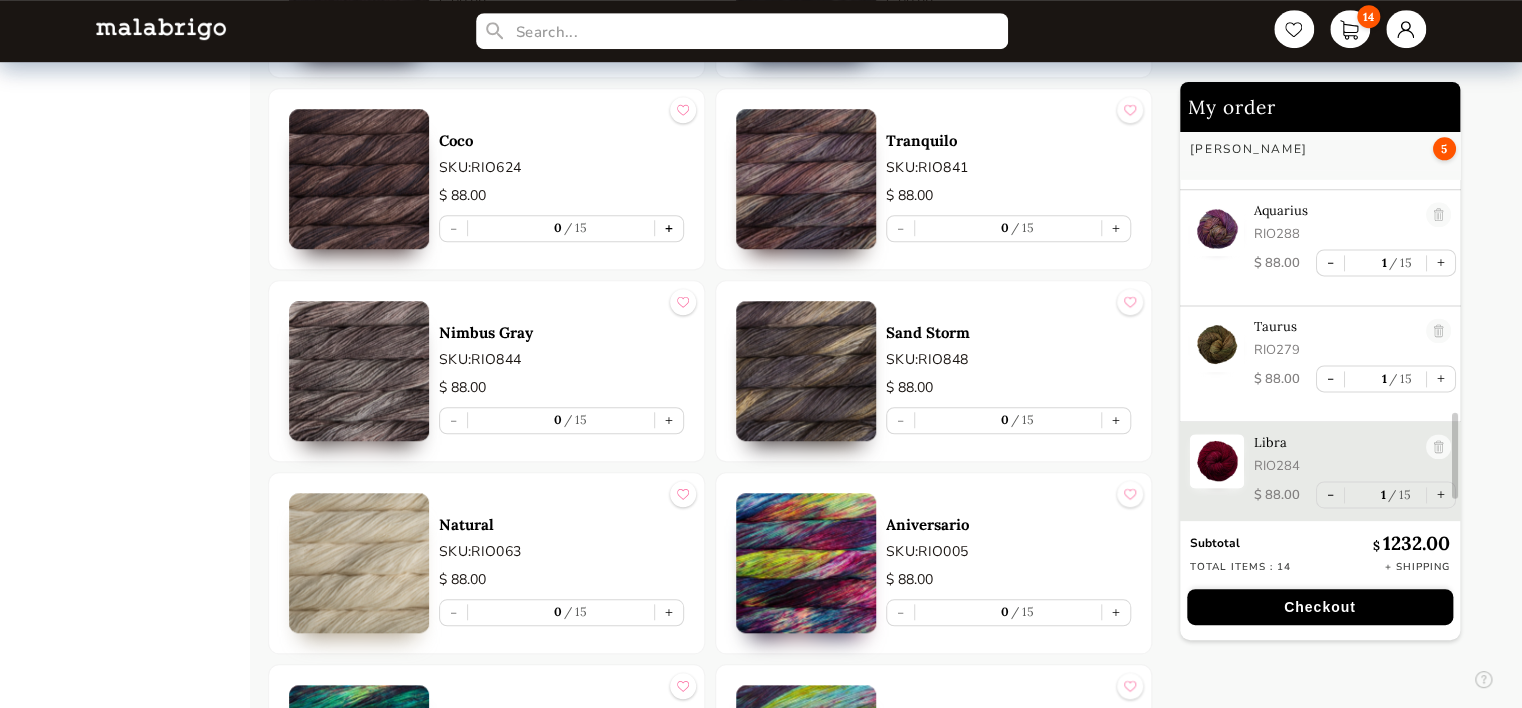 click on "+" at bounding box center [669, 228] 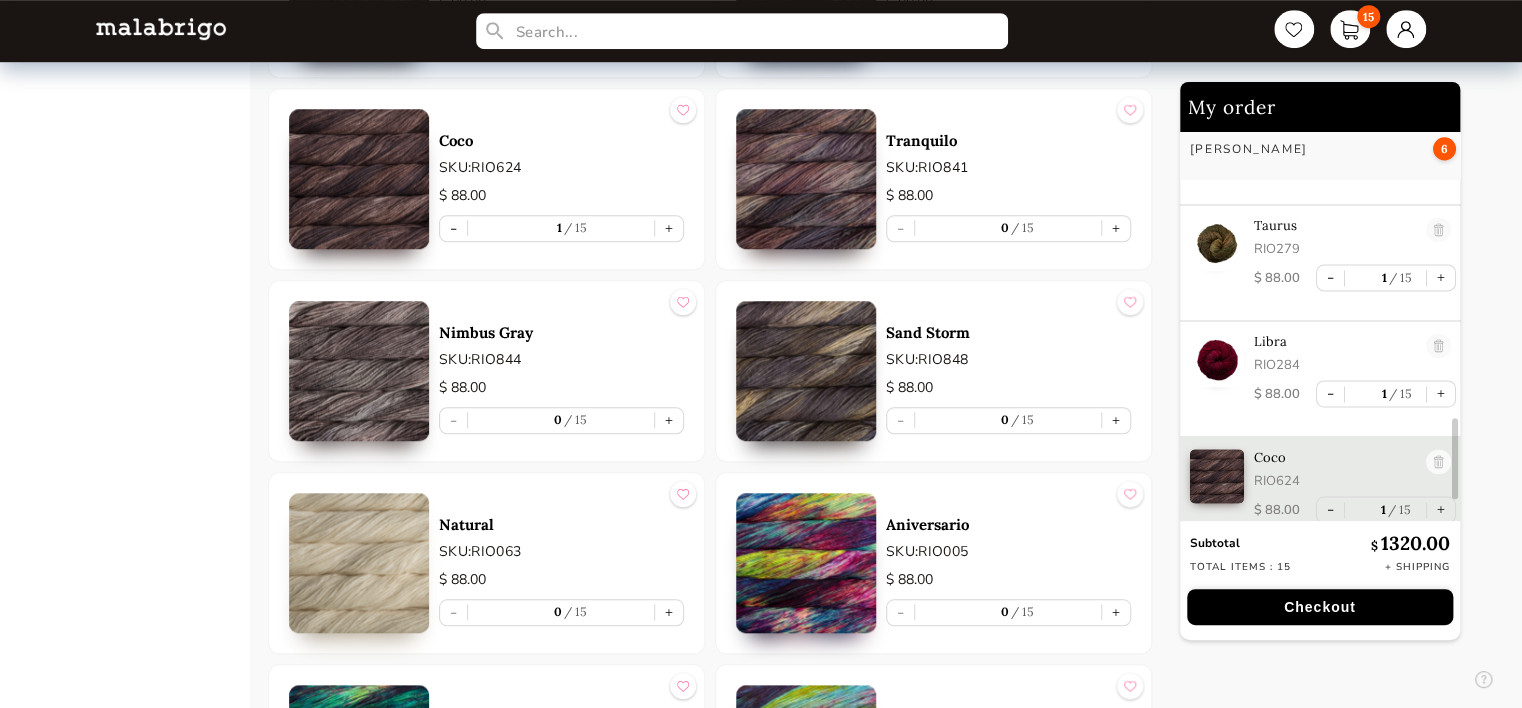 scroll, scrollTop: 1424, scrollLeft: 0, axis: vertical 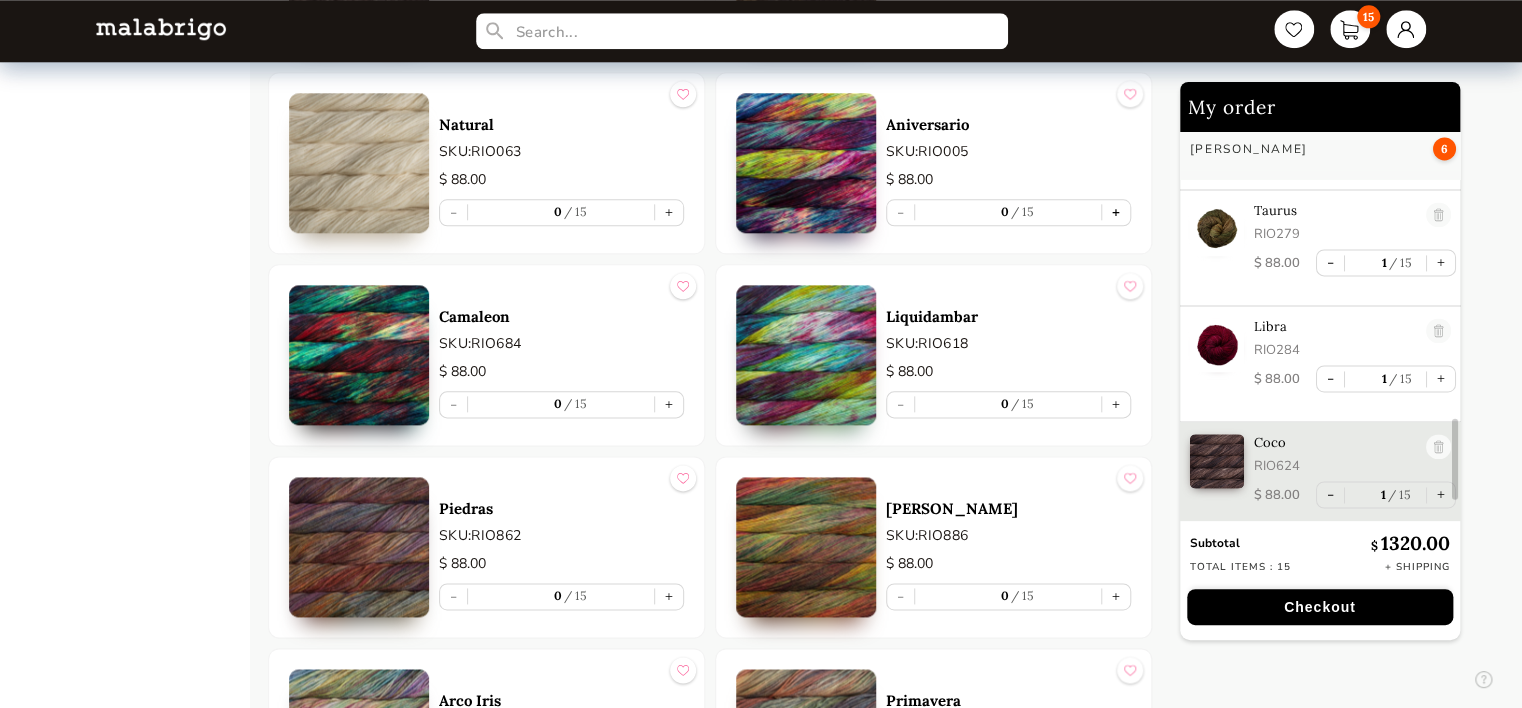 click on "+" at bounding box center [1116, 212] 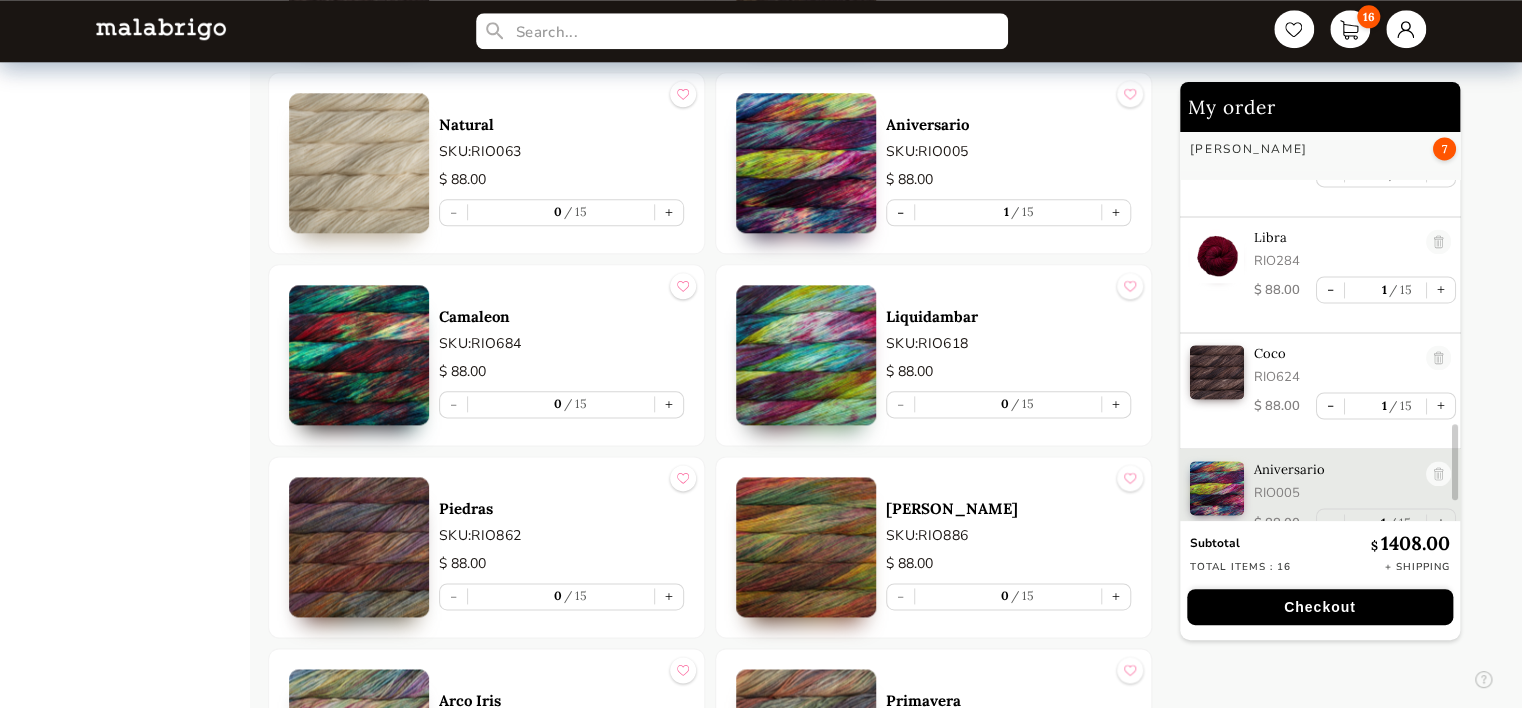 scroll, scrollTop: 1540, scrollLeft: 0, axis: vertical 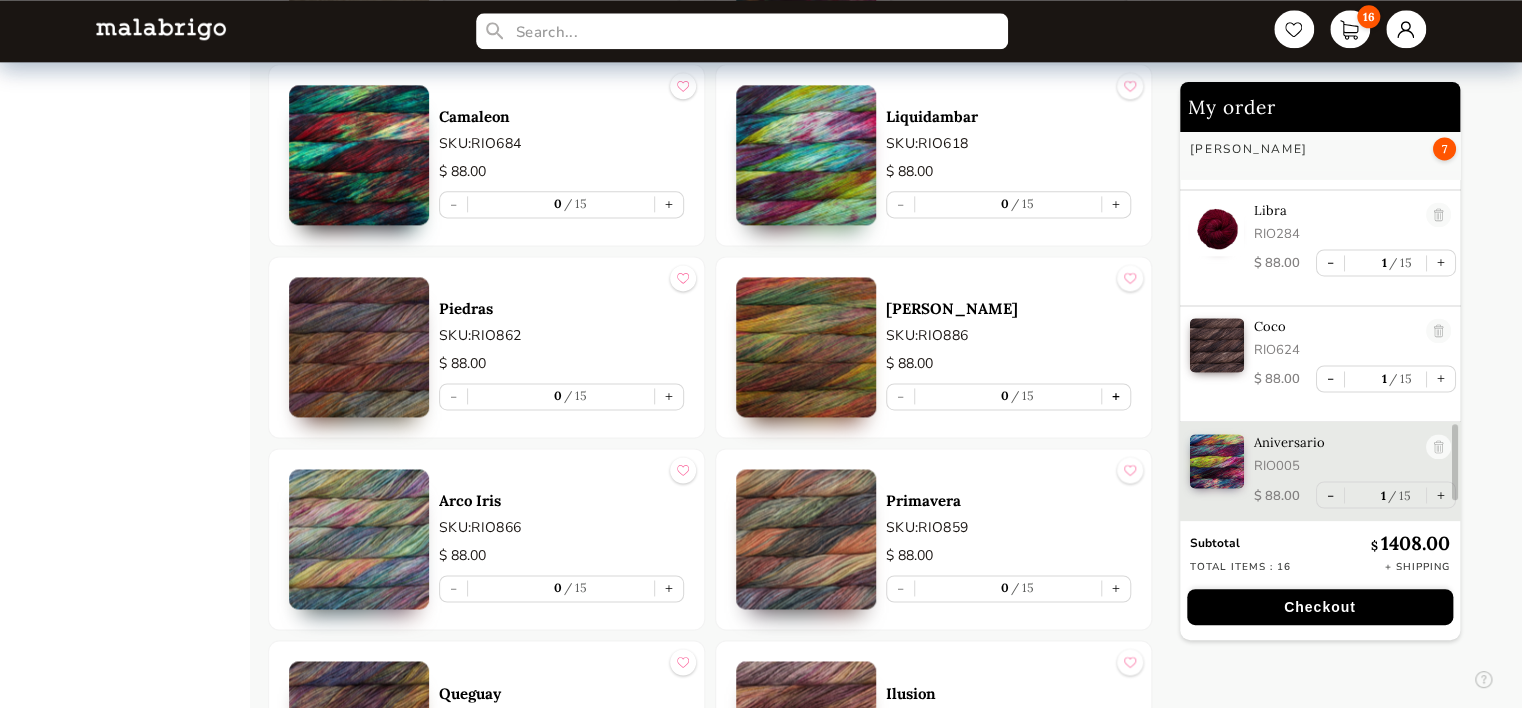 click on "+" at bounding box center [1116, 396] 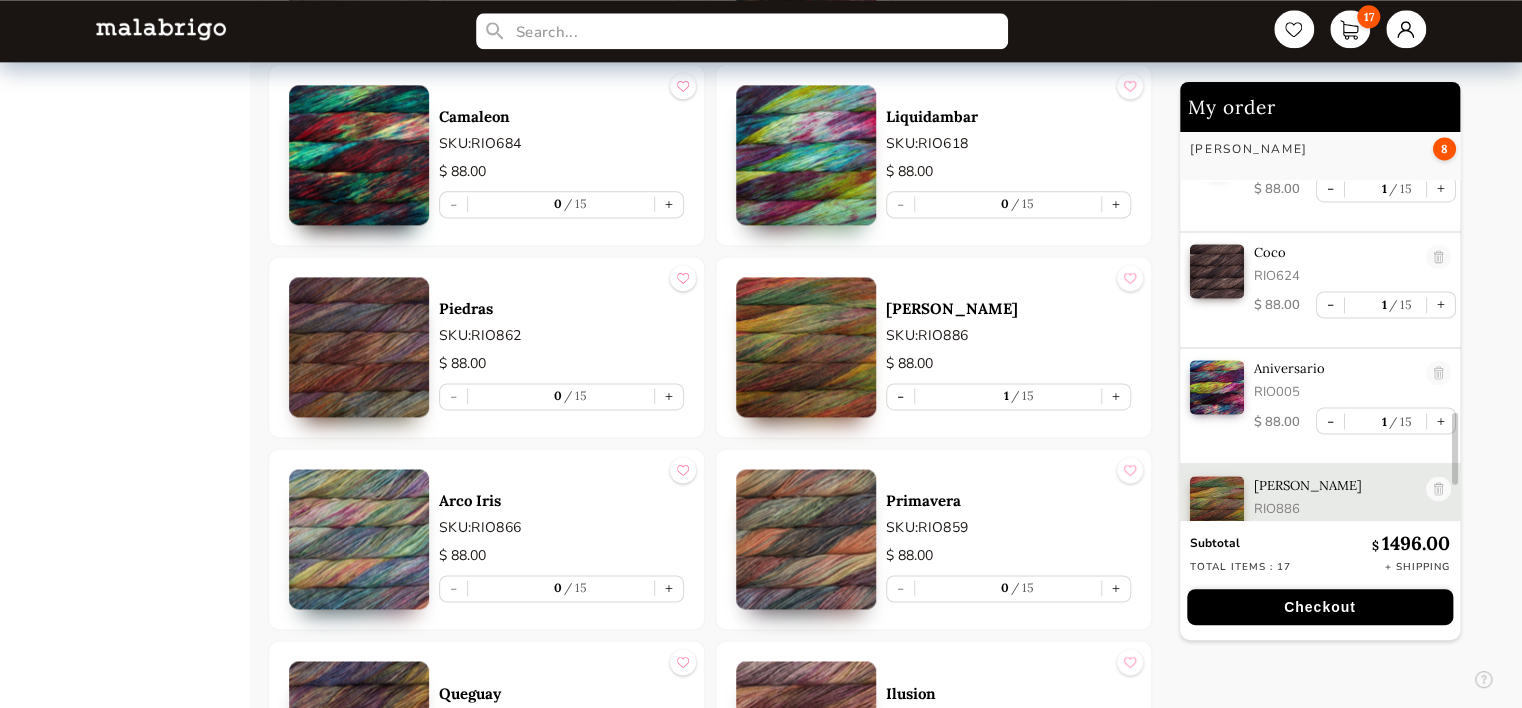 scroll, scrollTop: 1656, scrollLeft: 0, axis: vertical 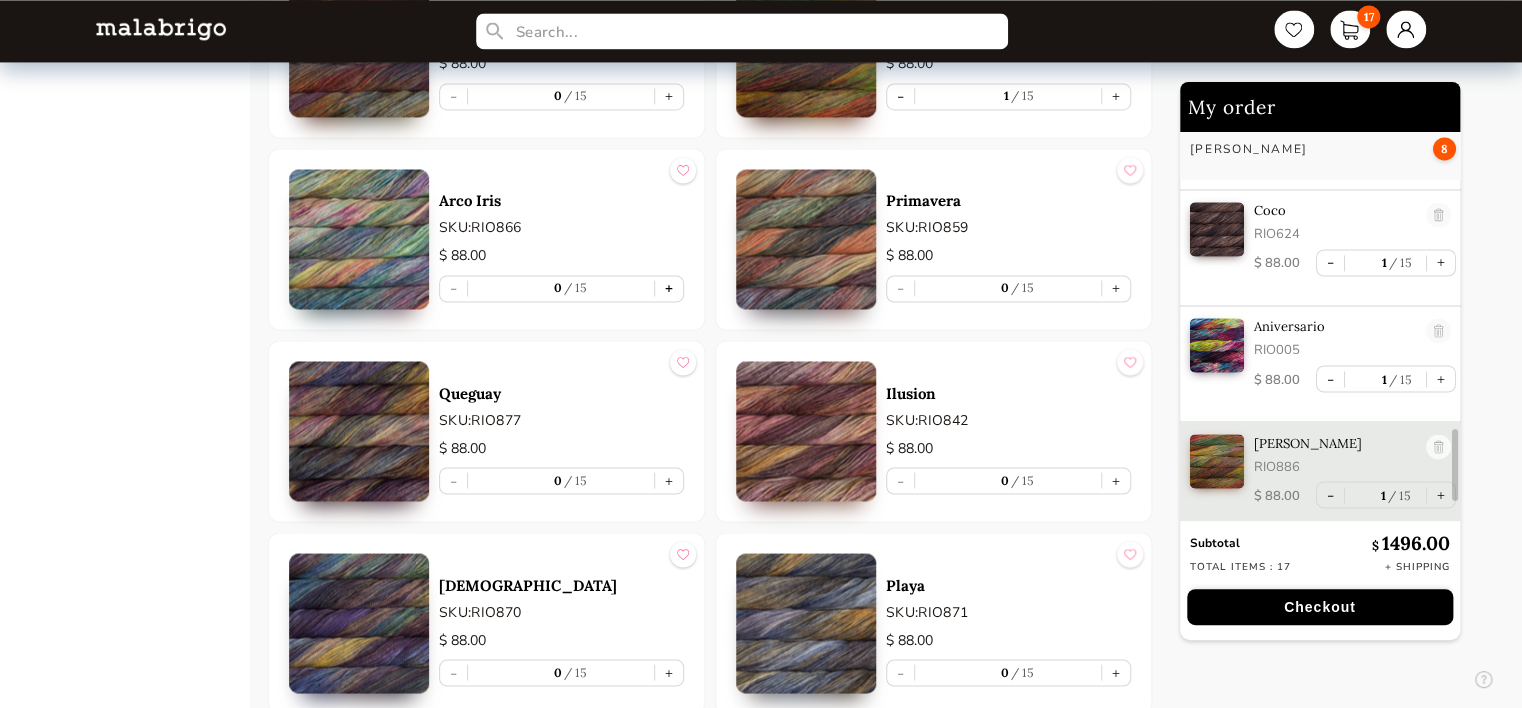 click on "+" at bounding box center [669, 288] 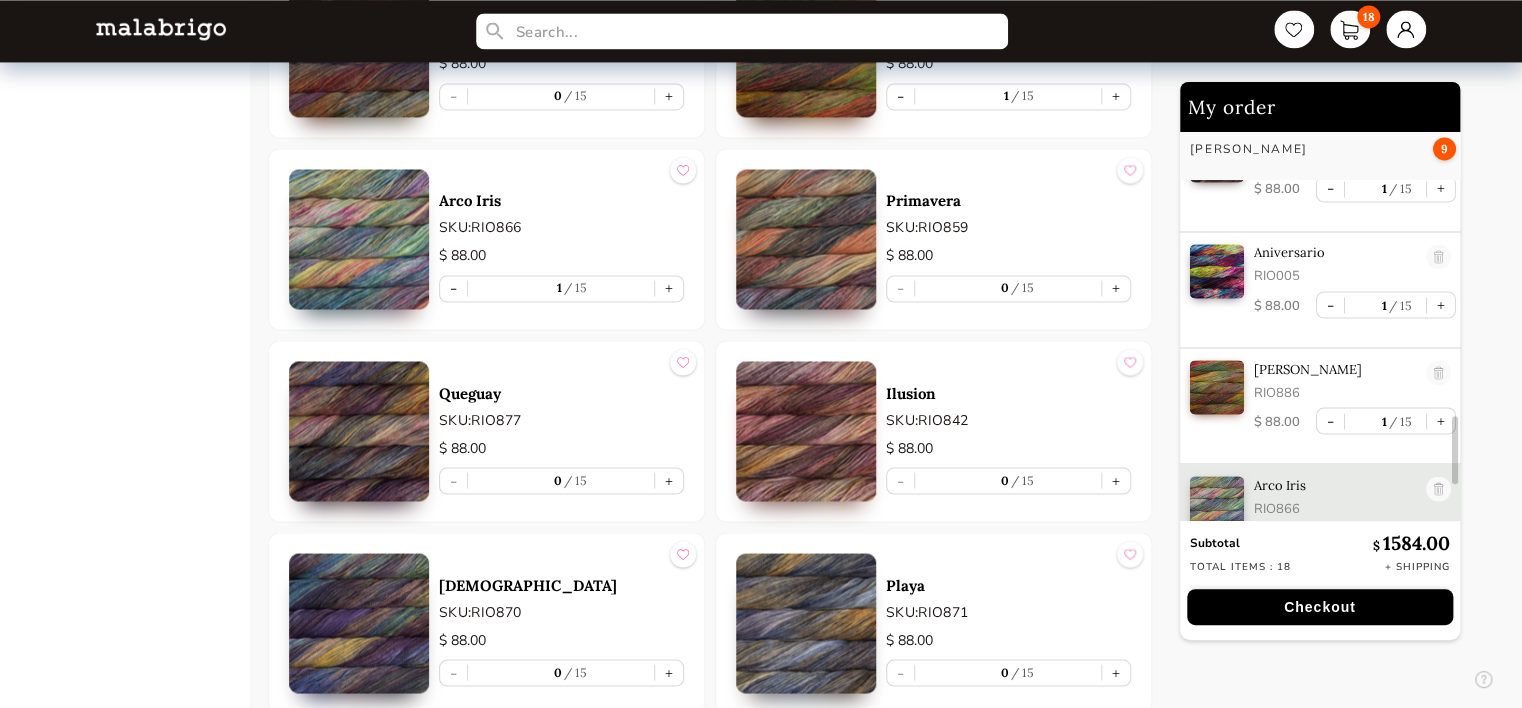 scroll, scrollTop: 1772, scrollLeft: 0, axis: vertical 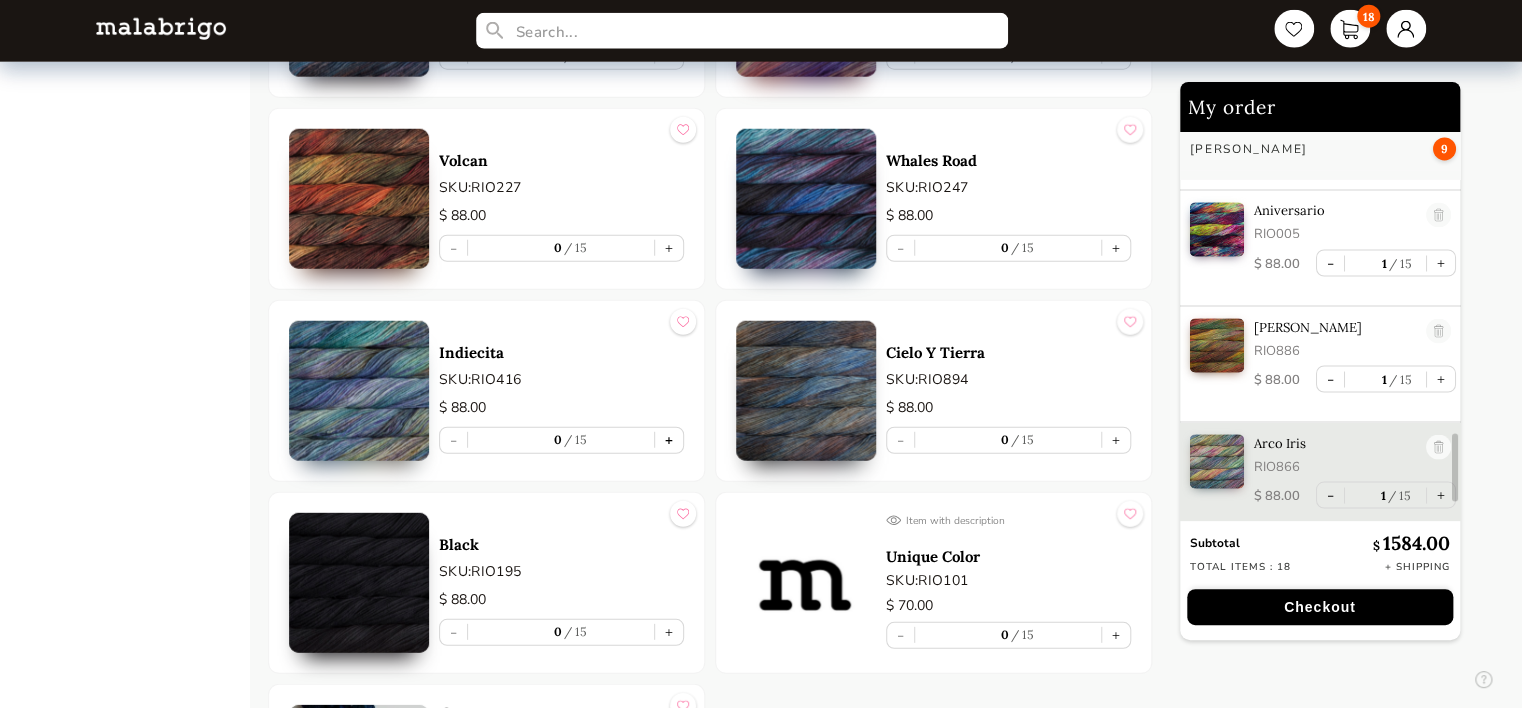 click on "+" at bounding box center [669, 440] 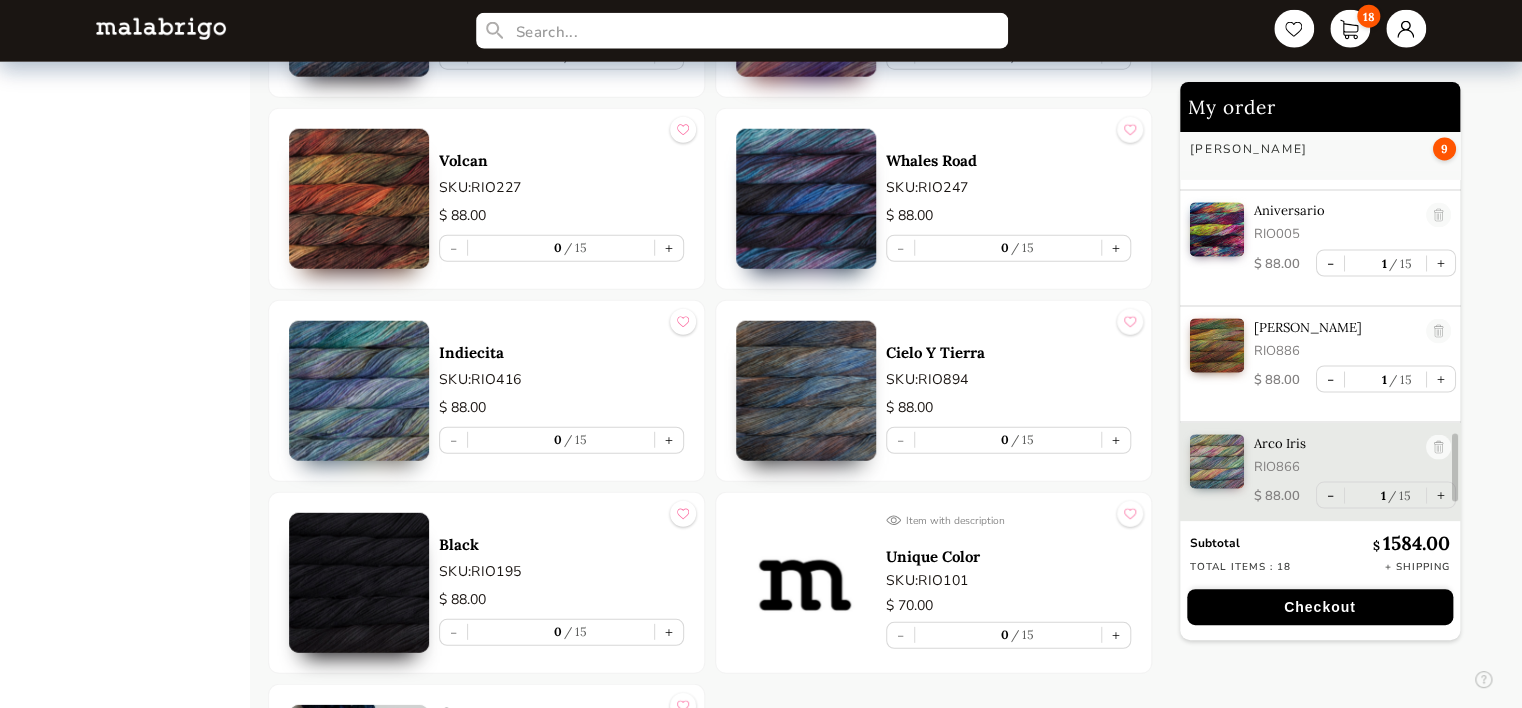 type on "1" 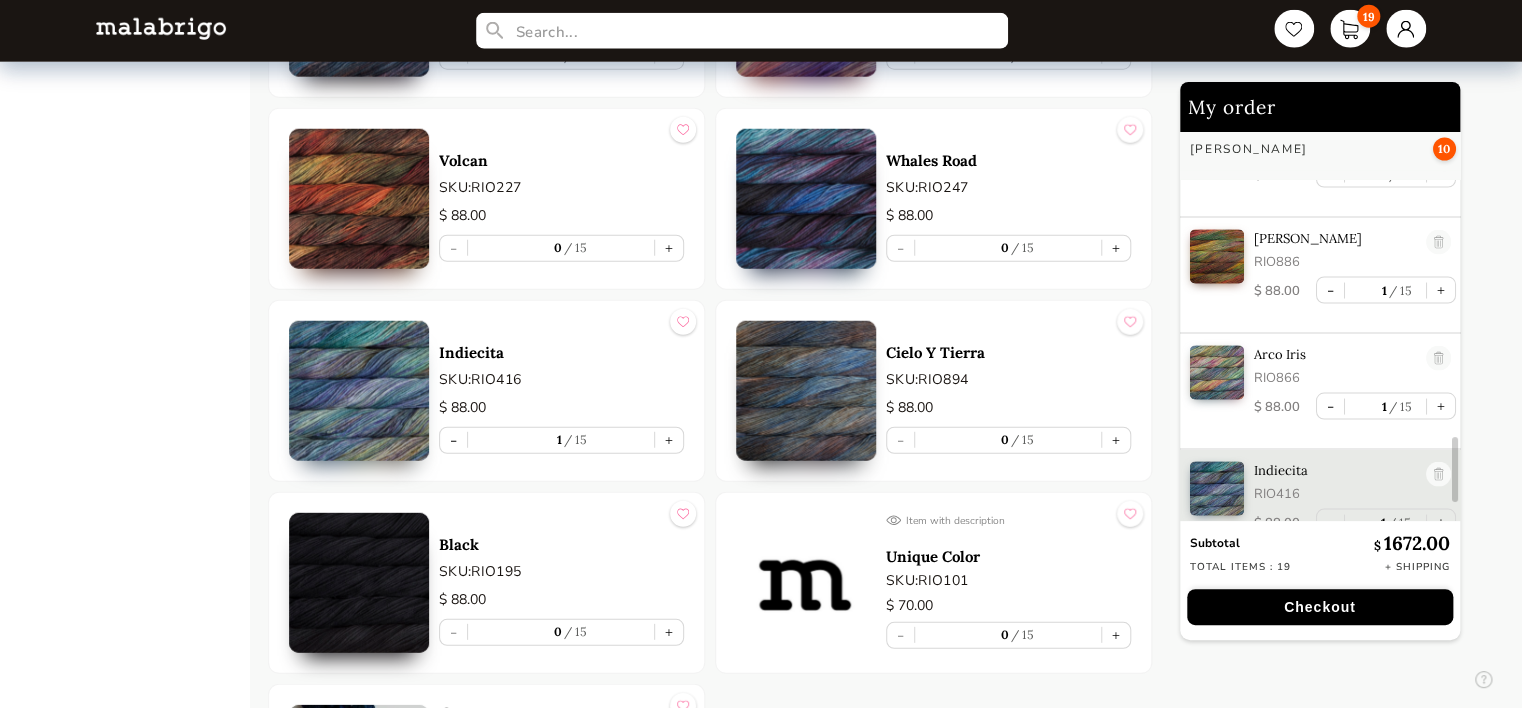 scroll, scrollTop: 1888, scrollLeft: 0, axis: vertical 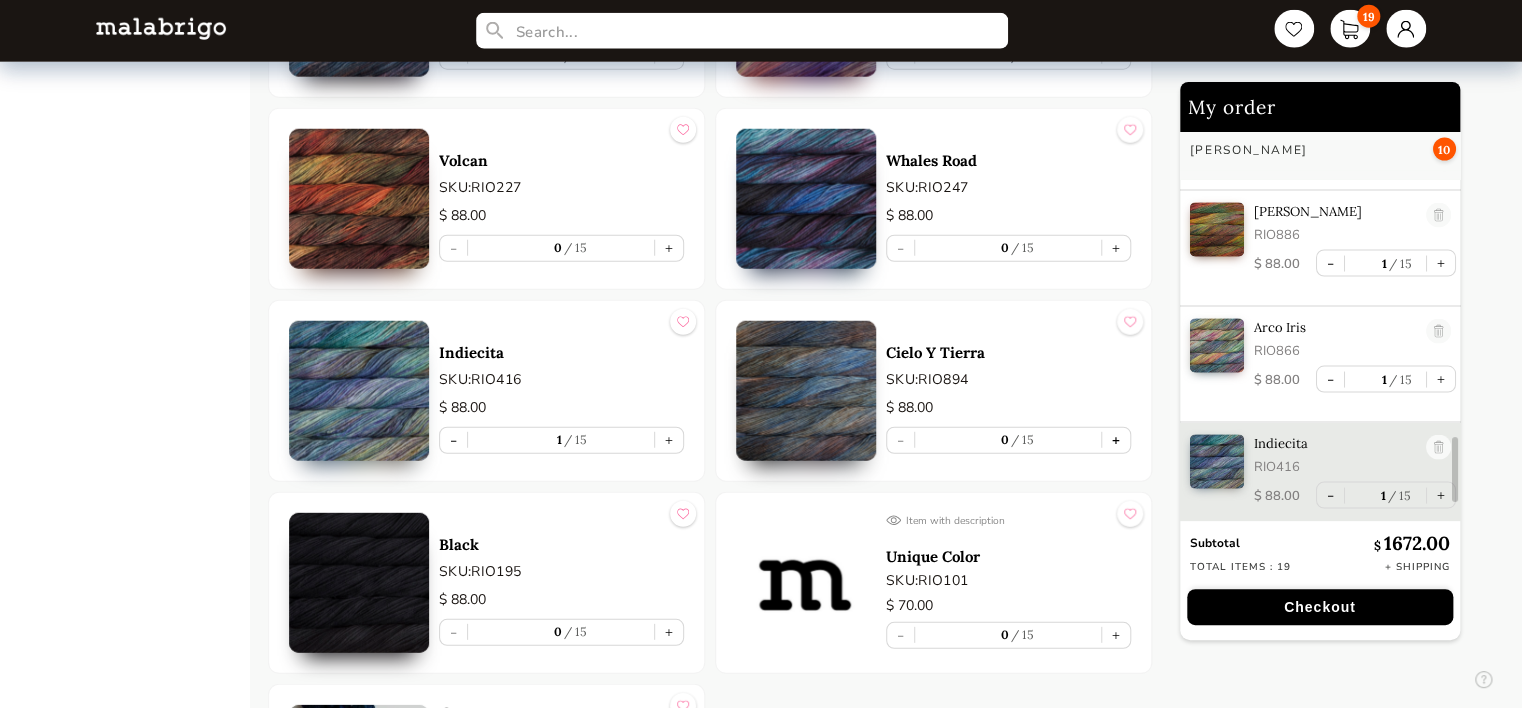 click on "+" at bounding box center (1116, 440) 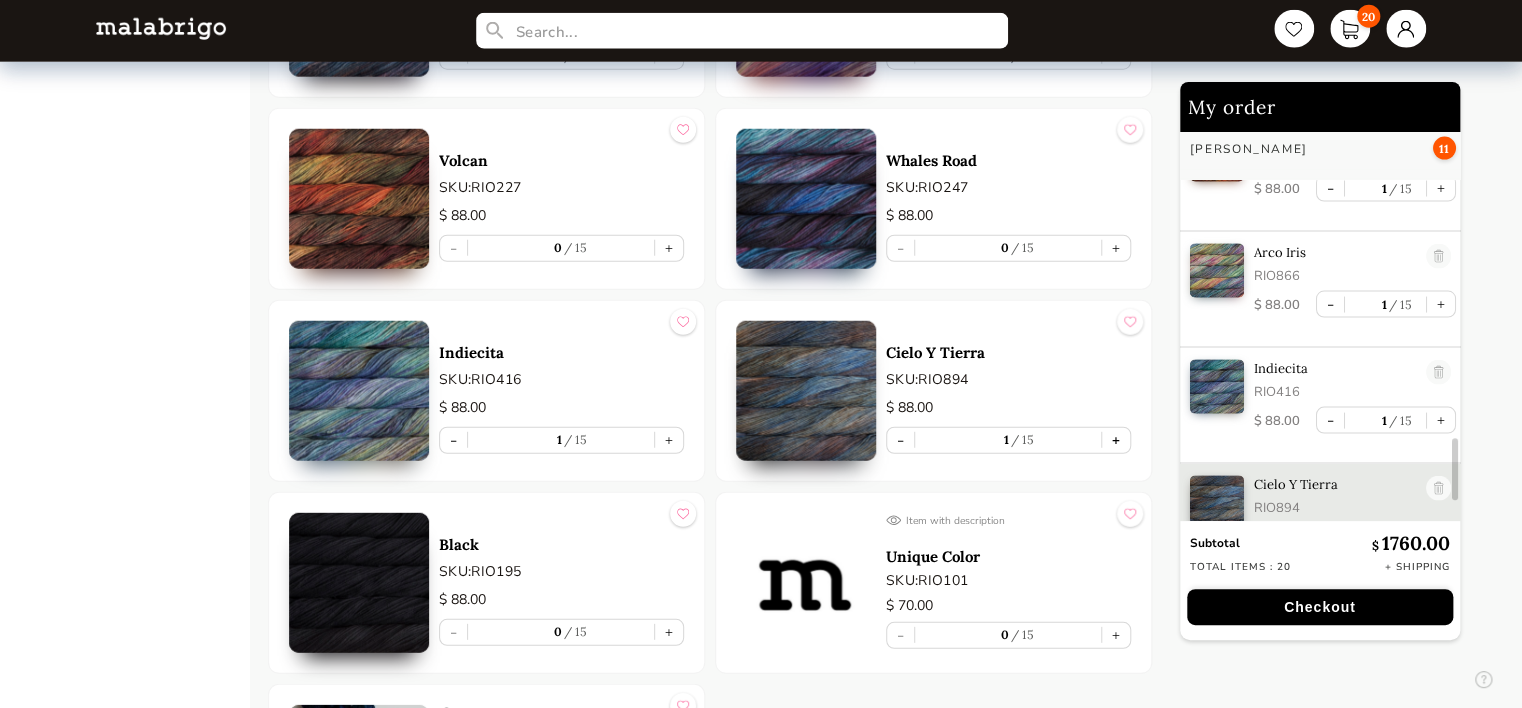 scroll, scrollTop: 2004, scrollLeft: 0, axis: vertical 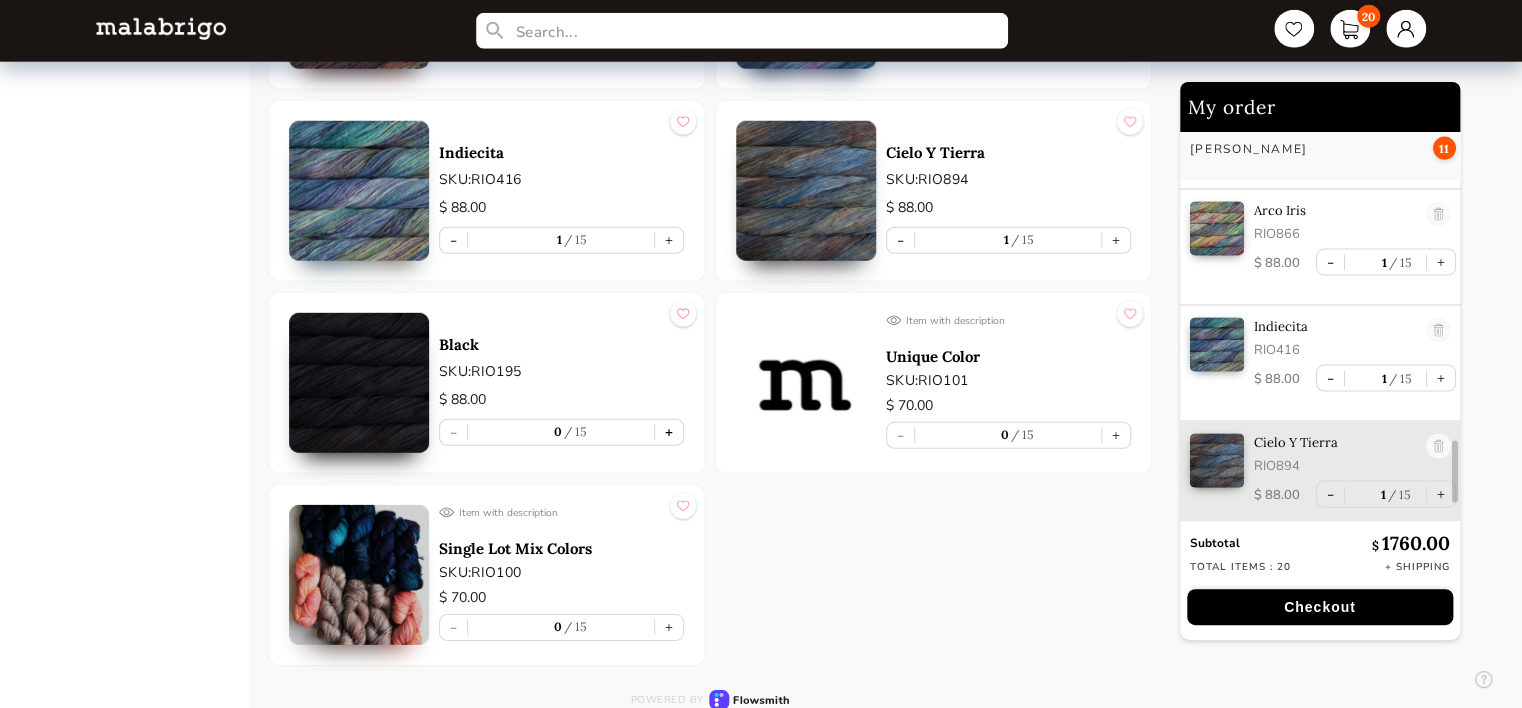 click on "+" at bounding box center (669, 432) 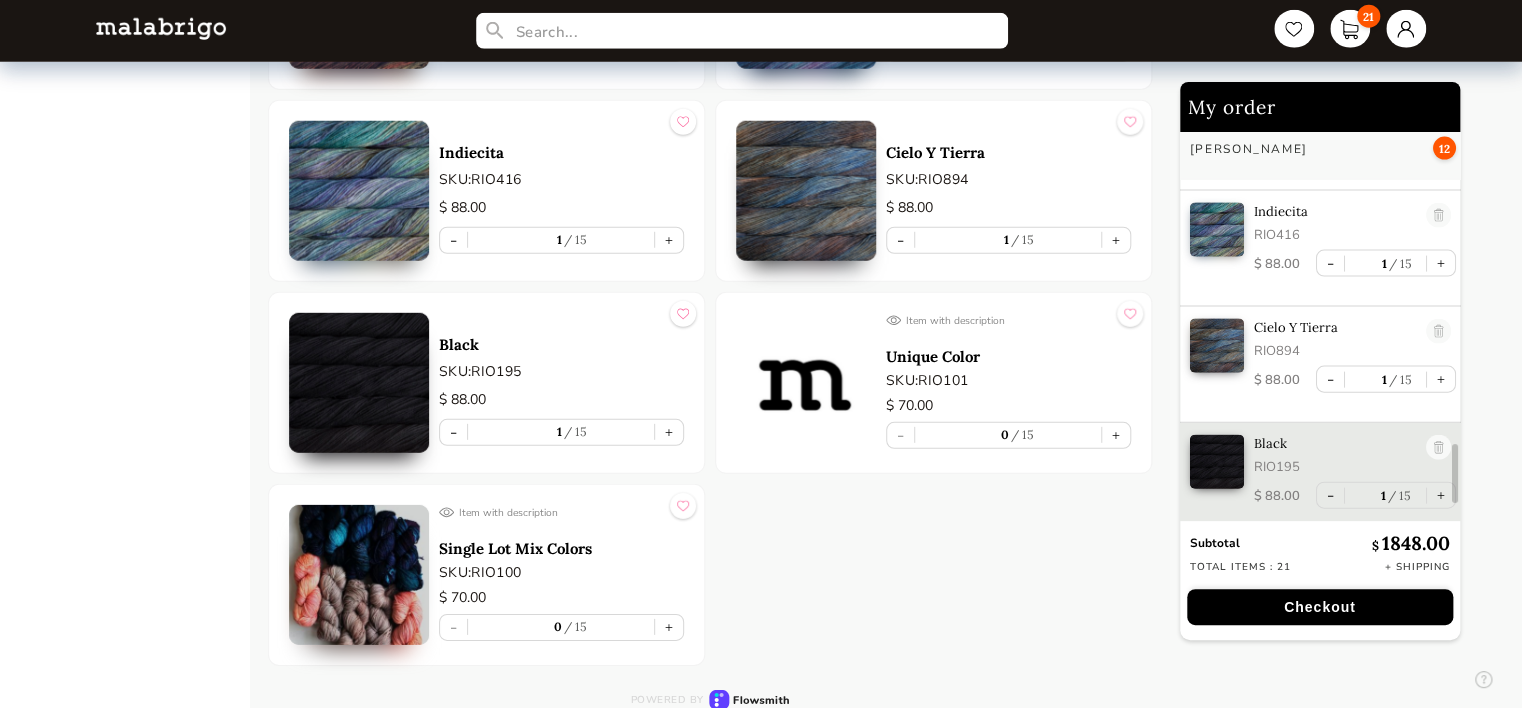 scroll, scrollTop: 2120, scrollLeft: 0, axis: vertical 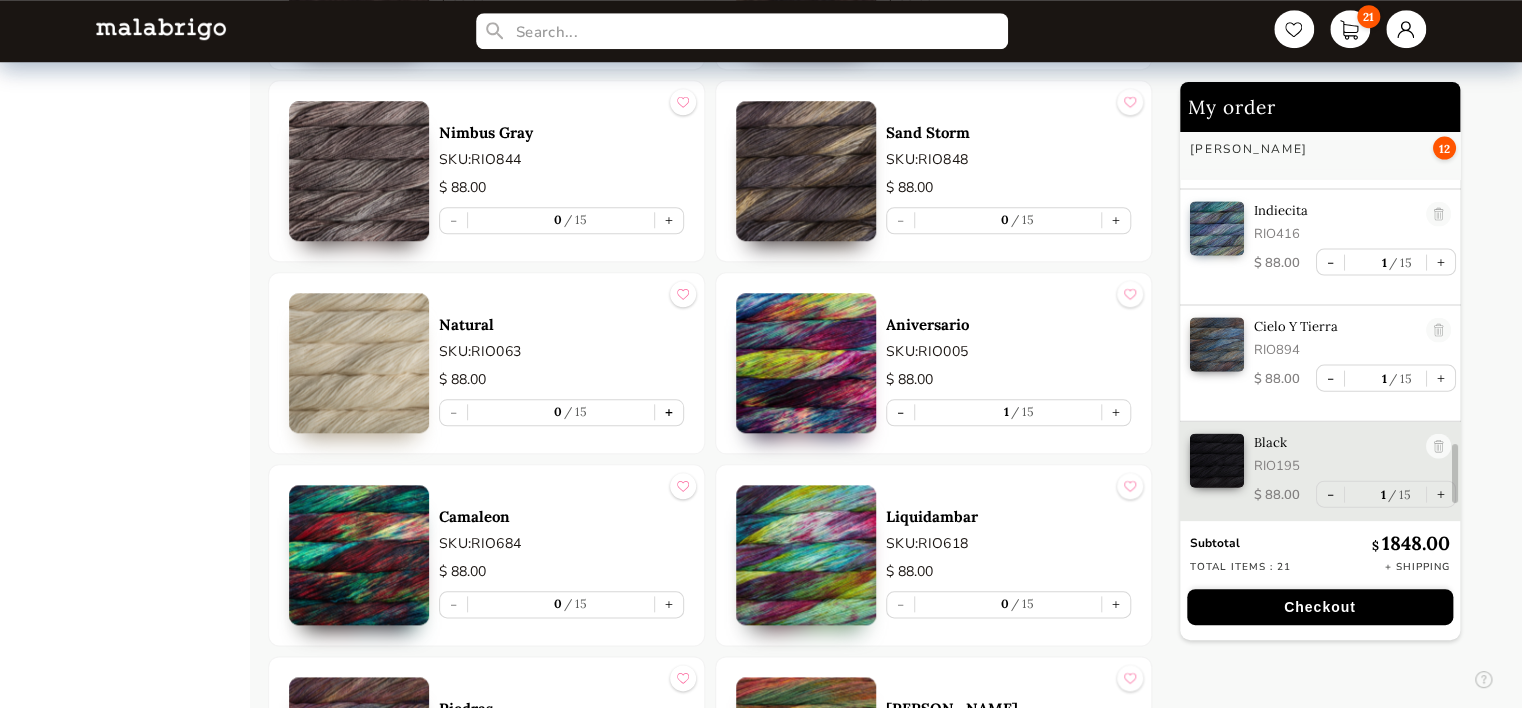 click on "+" at bounding box center [669, 412] 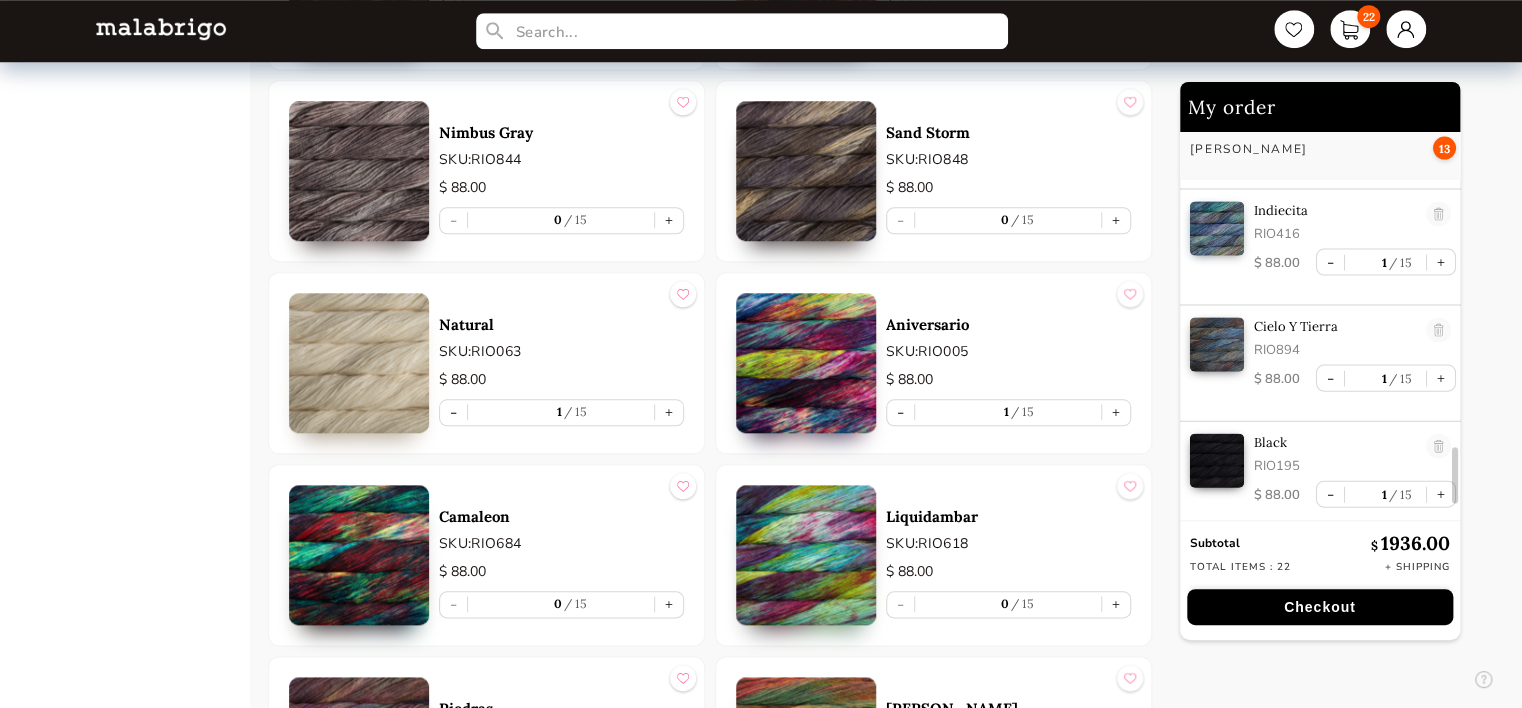 scroll, scrollTop: 2236, scrollLeft: 0, axis: vertical 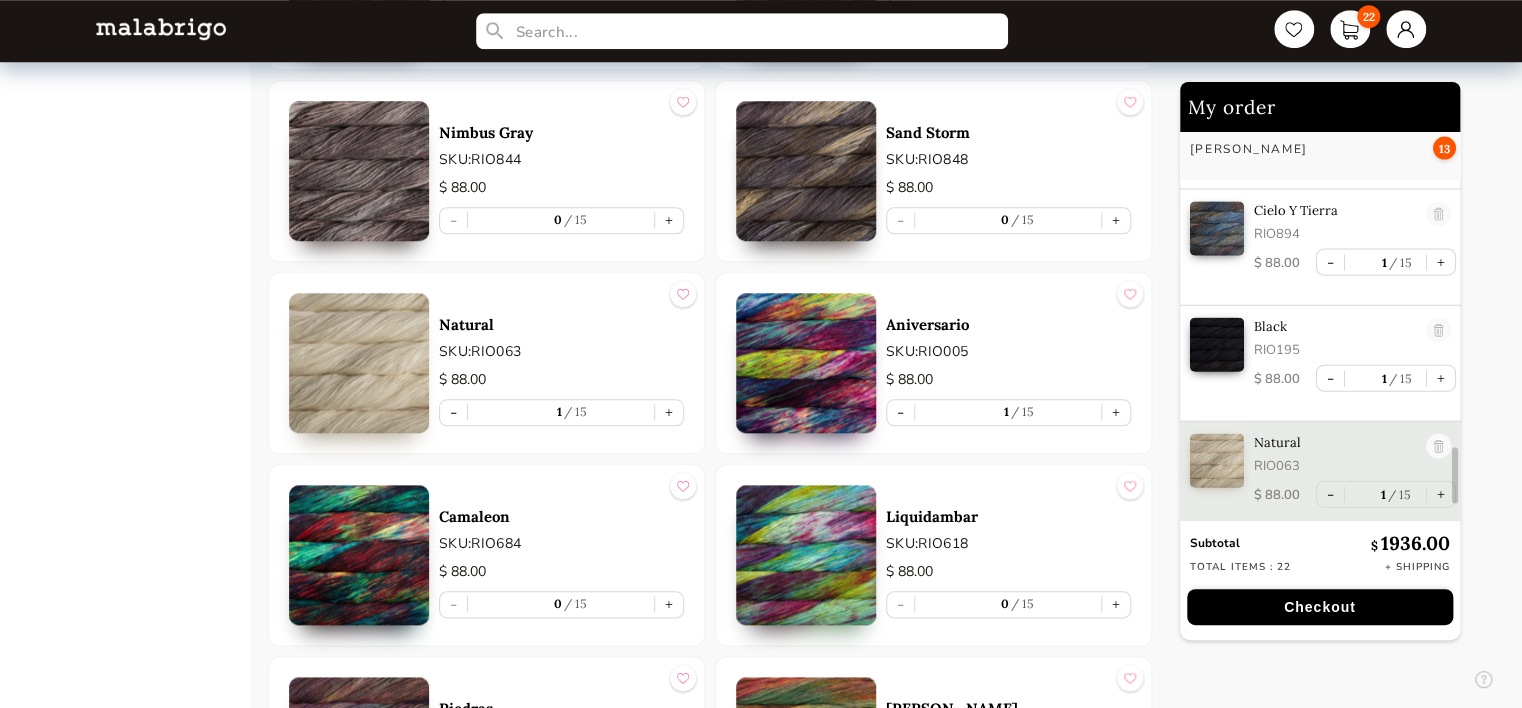 click on "Checkout" at bounding box center [1320, 607] 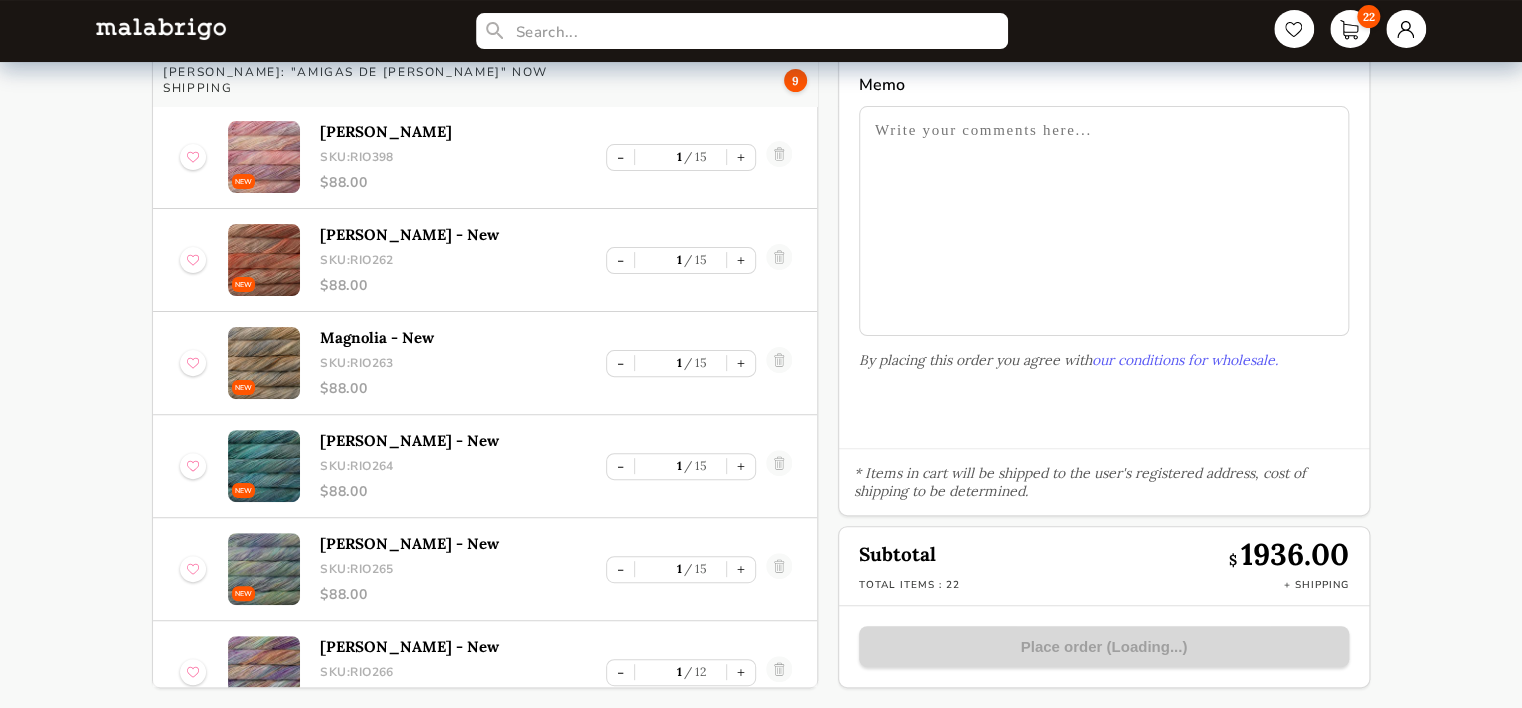 scroll, scrollTop: 111, scrollLeft: 0, axis: vertical 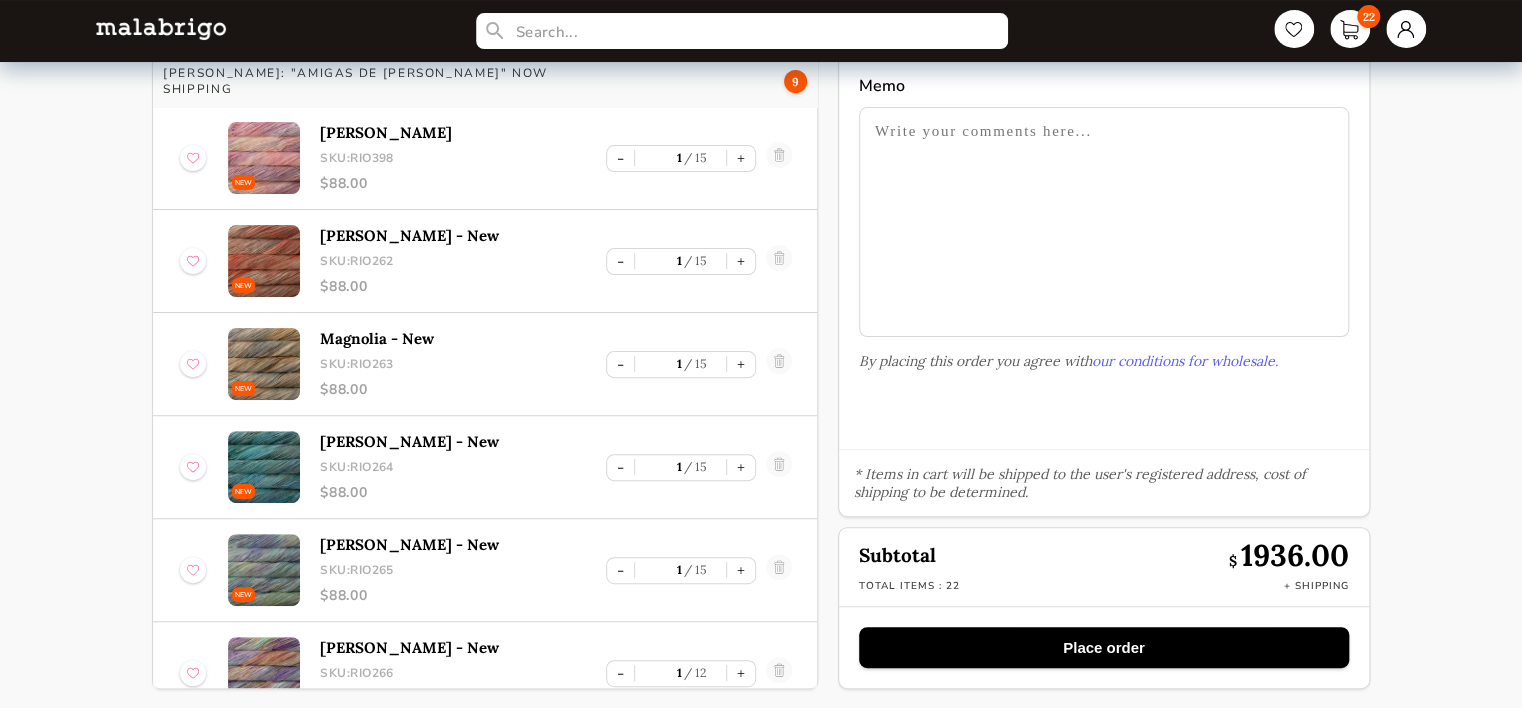 click on "Place order" at bounding box center [1104, 647] 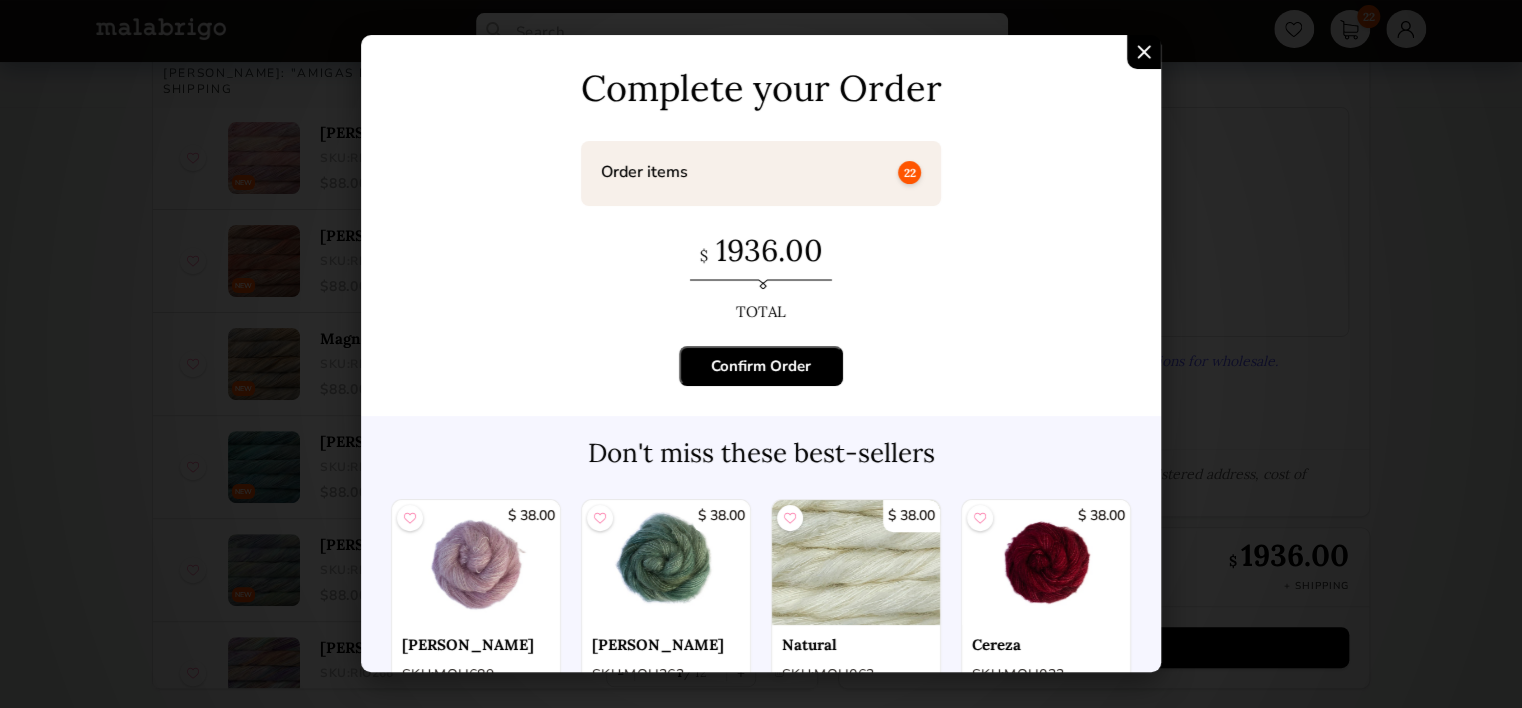 click on "Confirm Order" at bounding box center (761, 366) 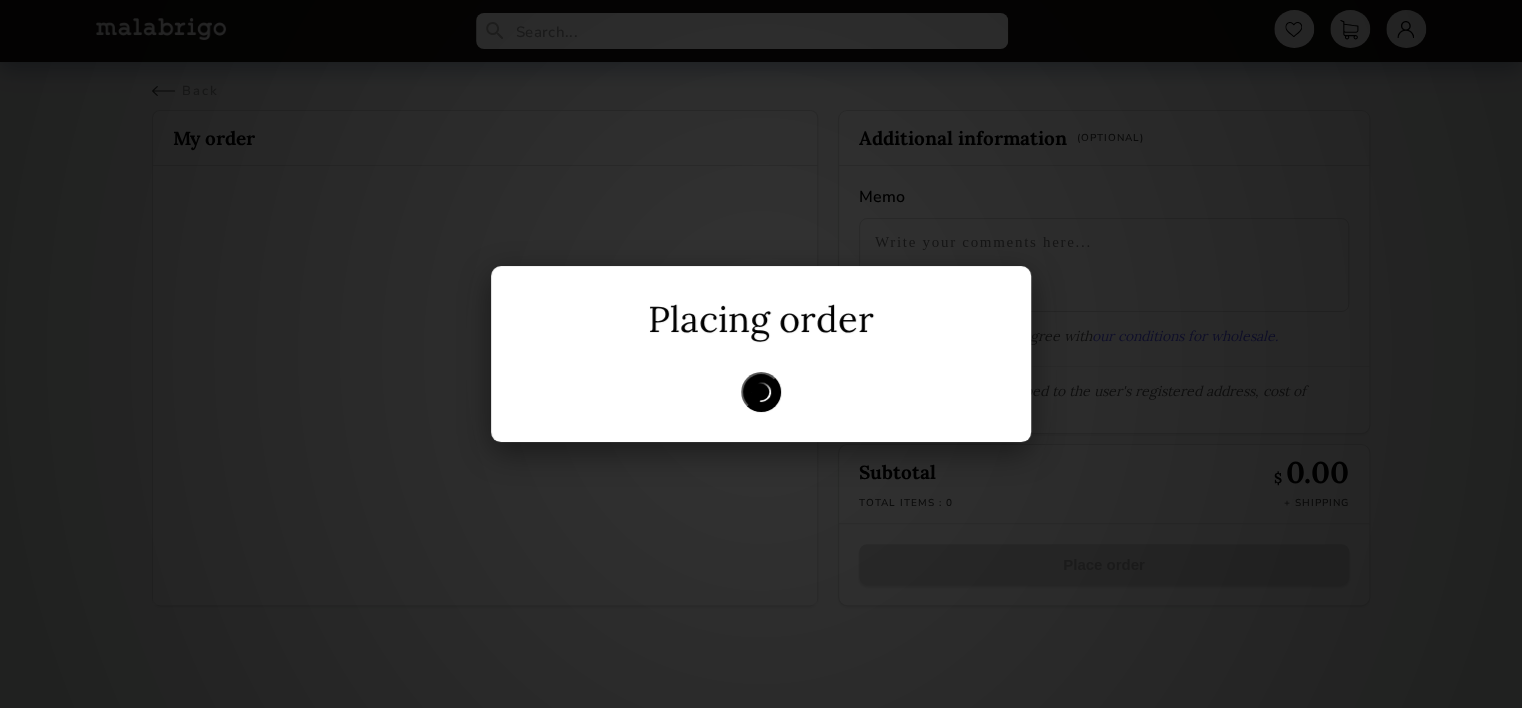 scroll, scrollTop: 0, scrollLeft: 0, axis: both 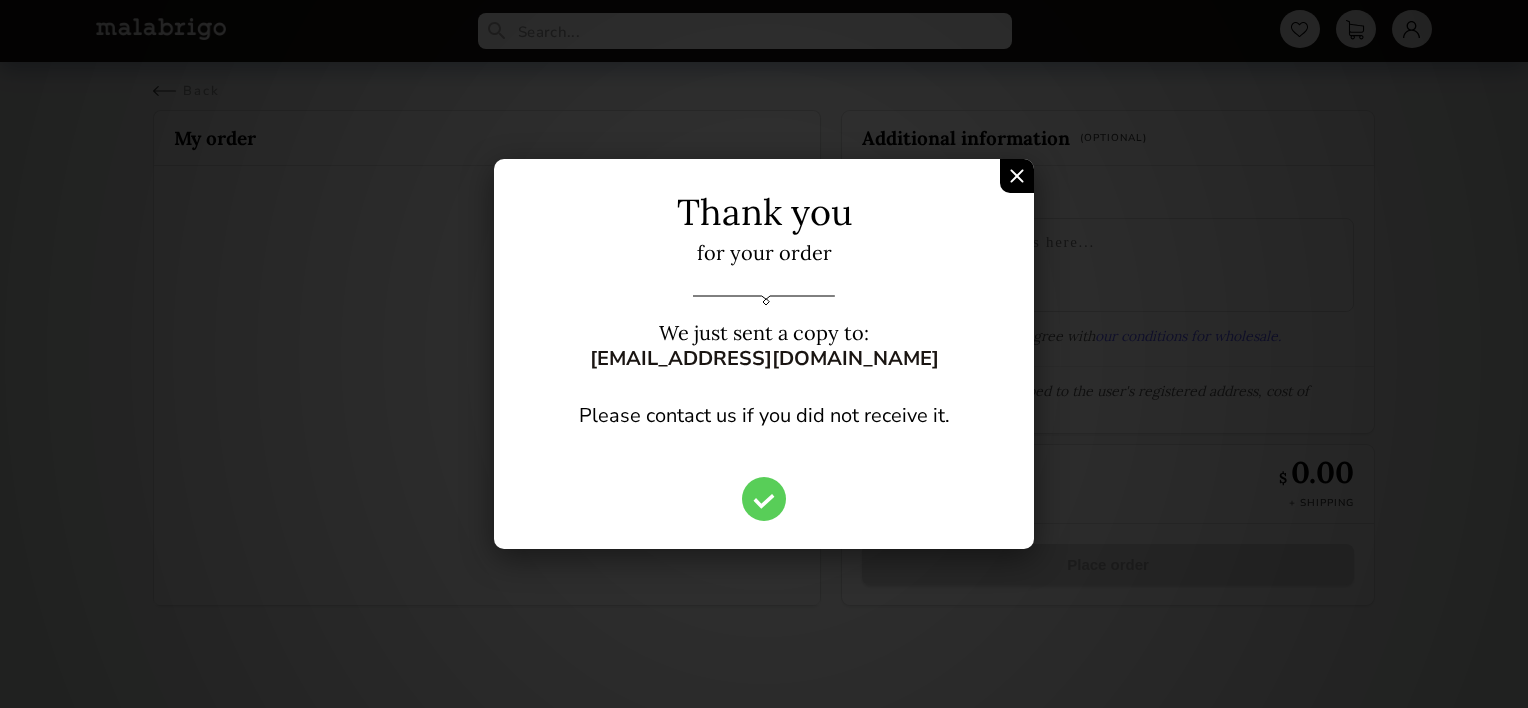 drag, startPoint x: 1024, startPoint y: 171, endPoint x: 752, endPoint y: 44, distance: 300.18826 